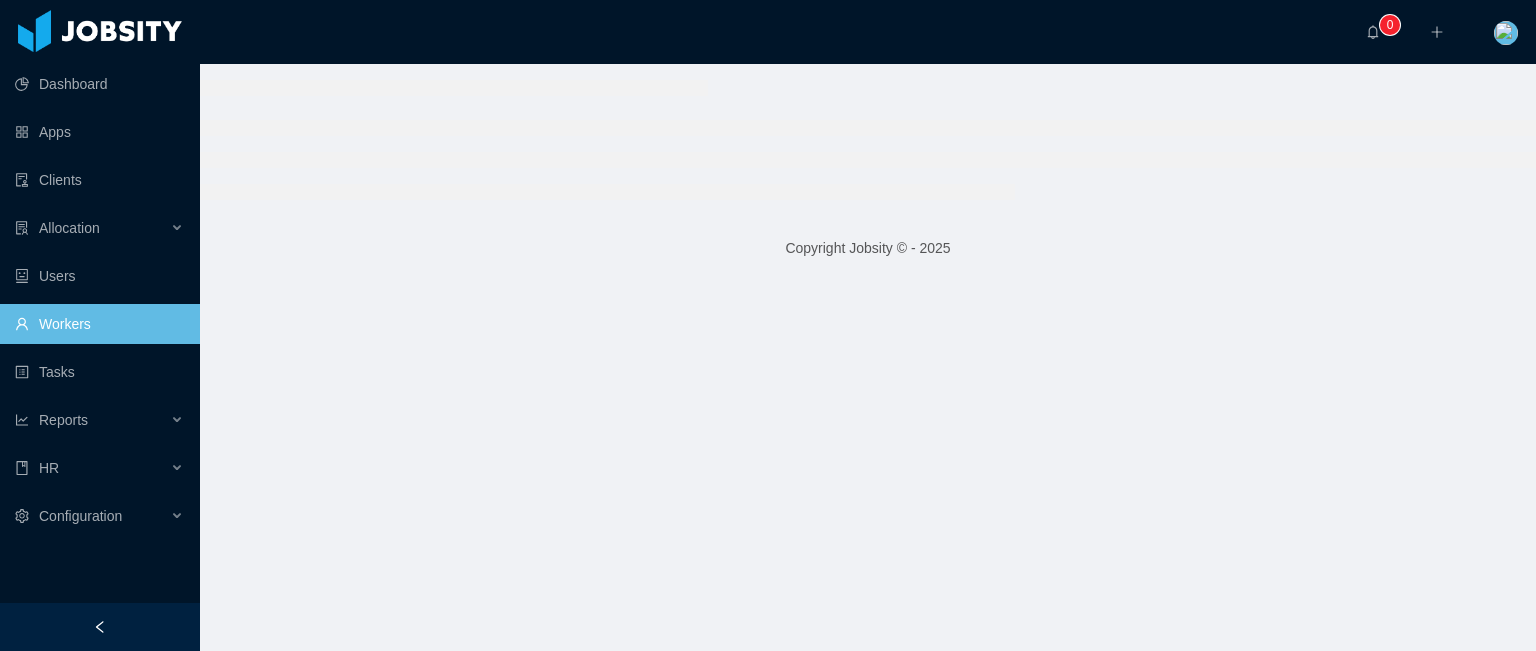 scroll, scrollTop: 0, scrollLeft: 0, axis: both 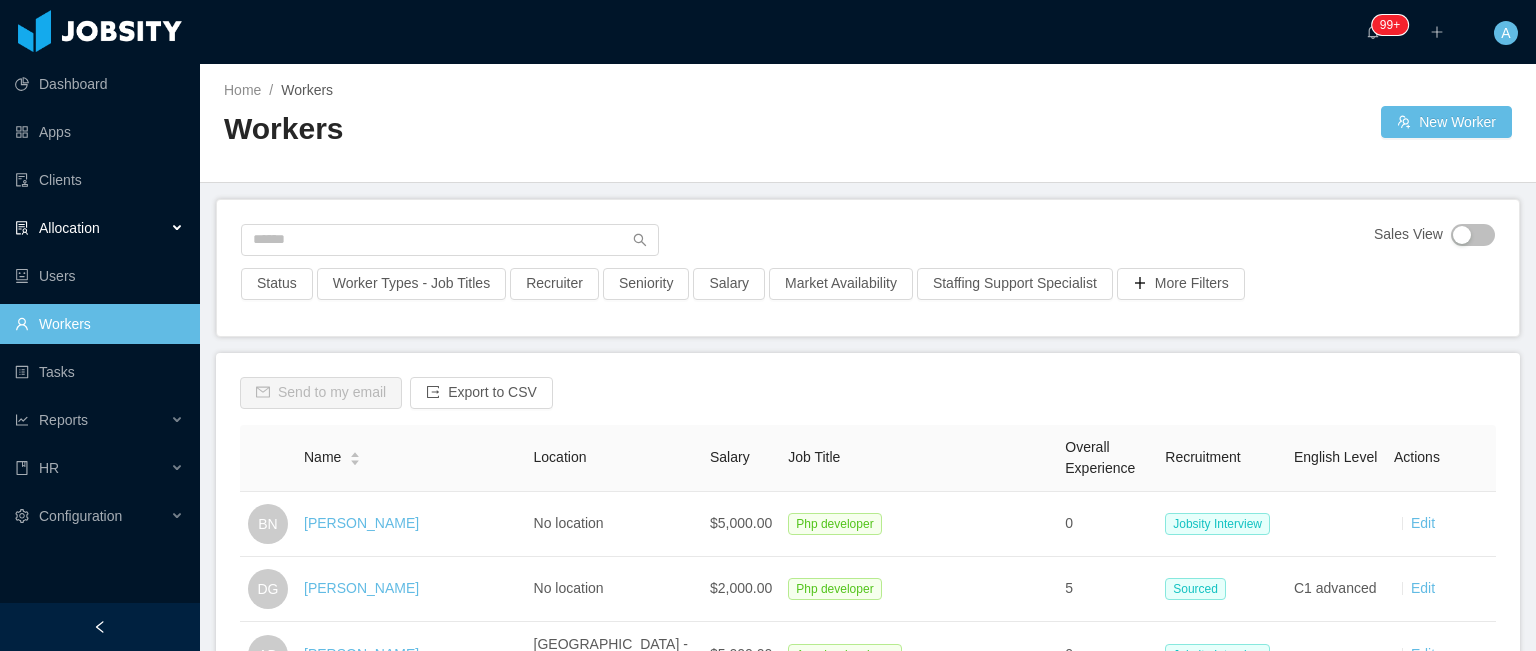 click on "Allocation" at bounding box center [100, 228] 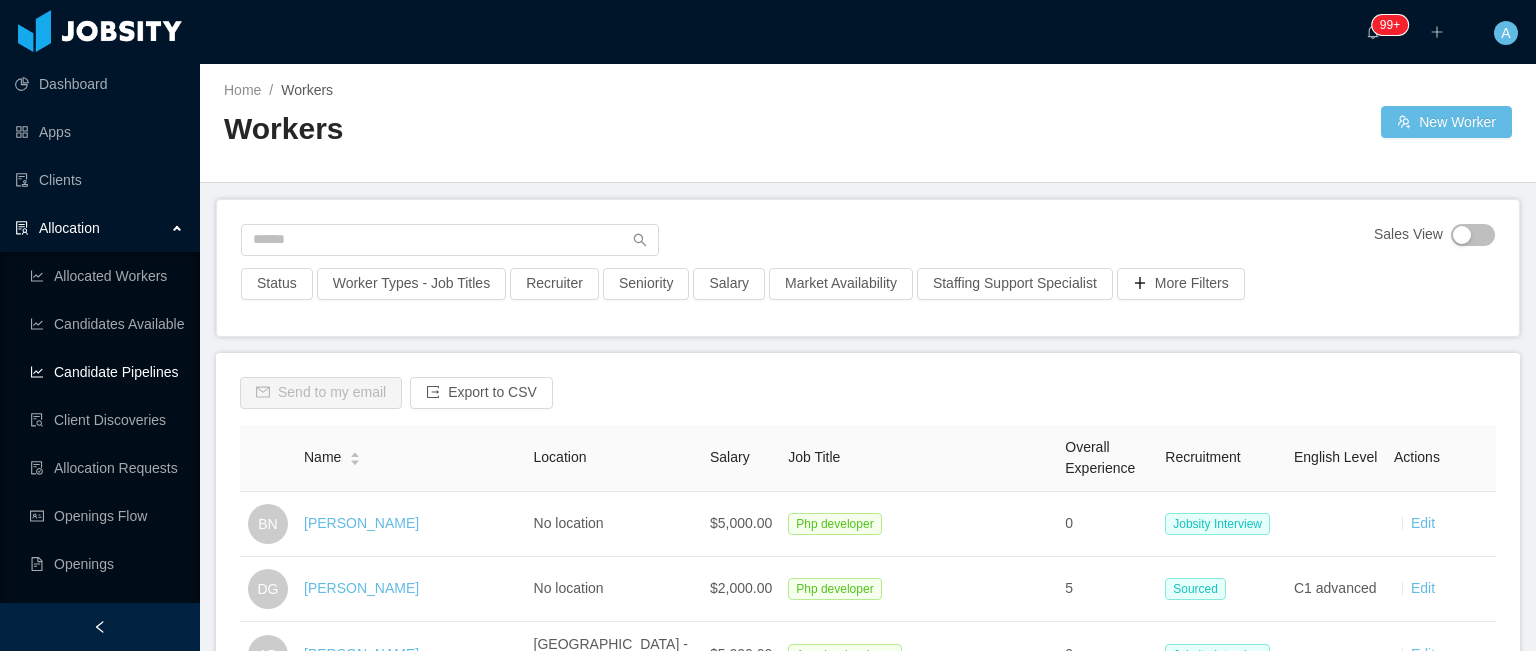 click on "Candidate Pipelines" at bounding box center [107, 372] 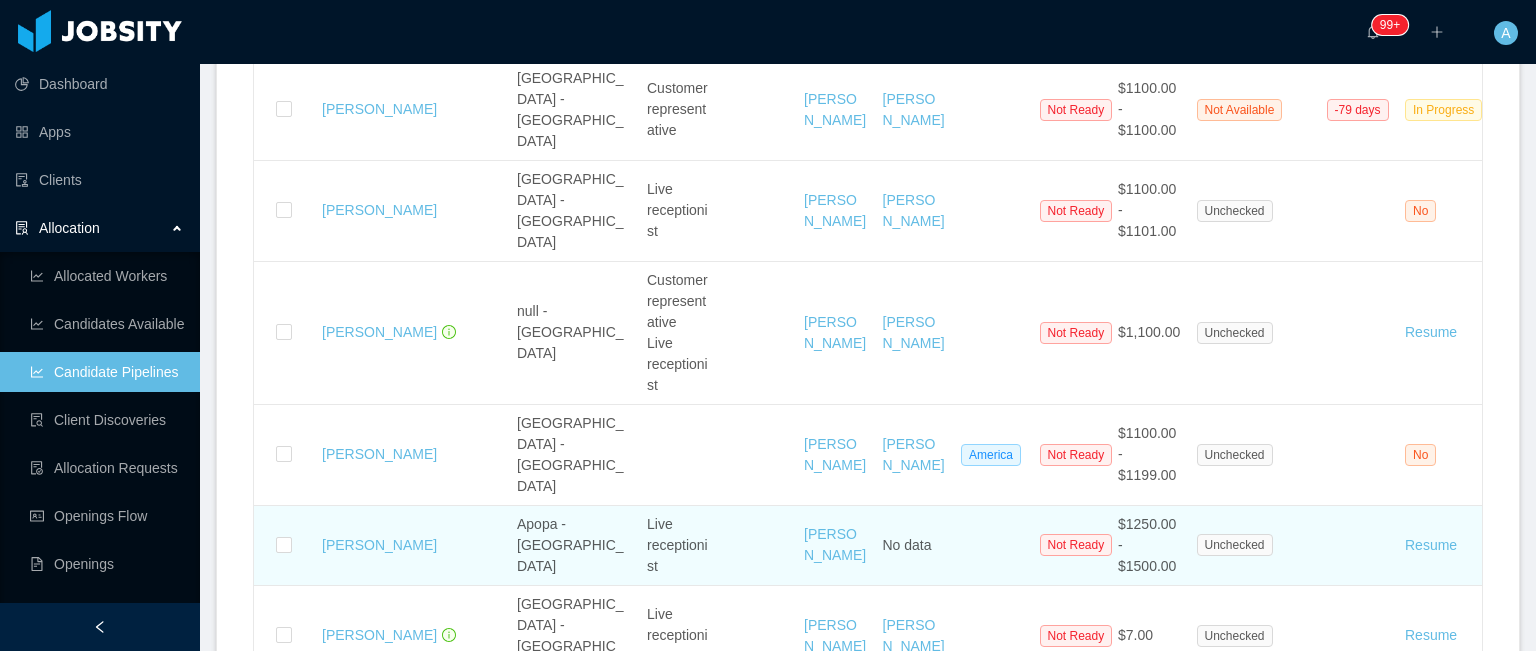 scroll, scrollTop: 1700, scrollLeft: 0, axis: vertical 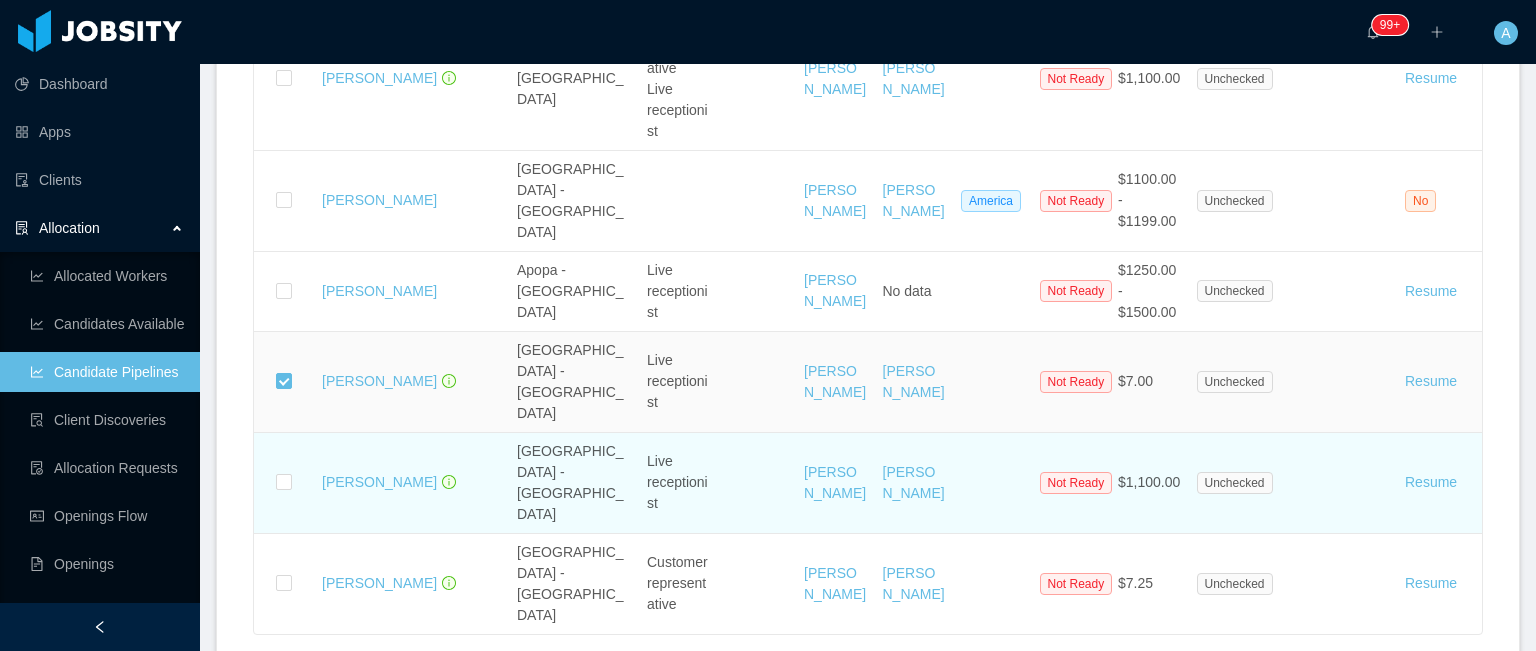 click at bounding box center [284, 483] 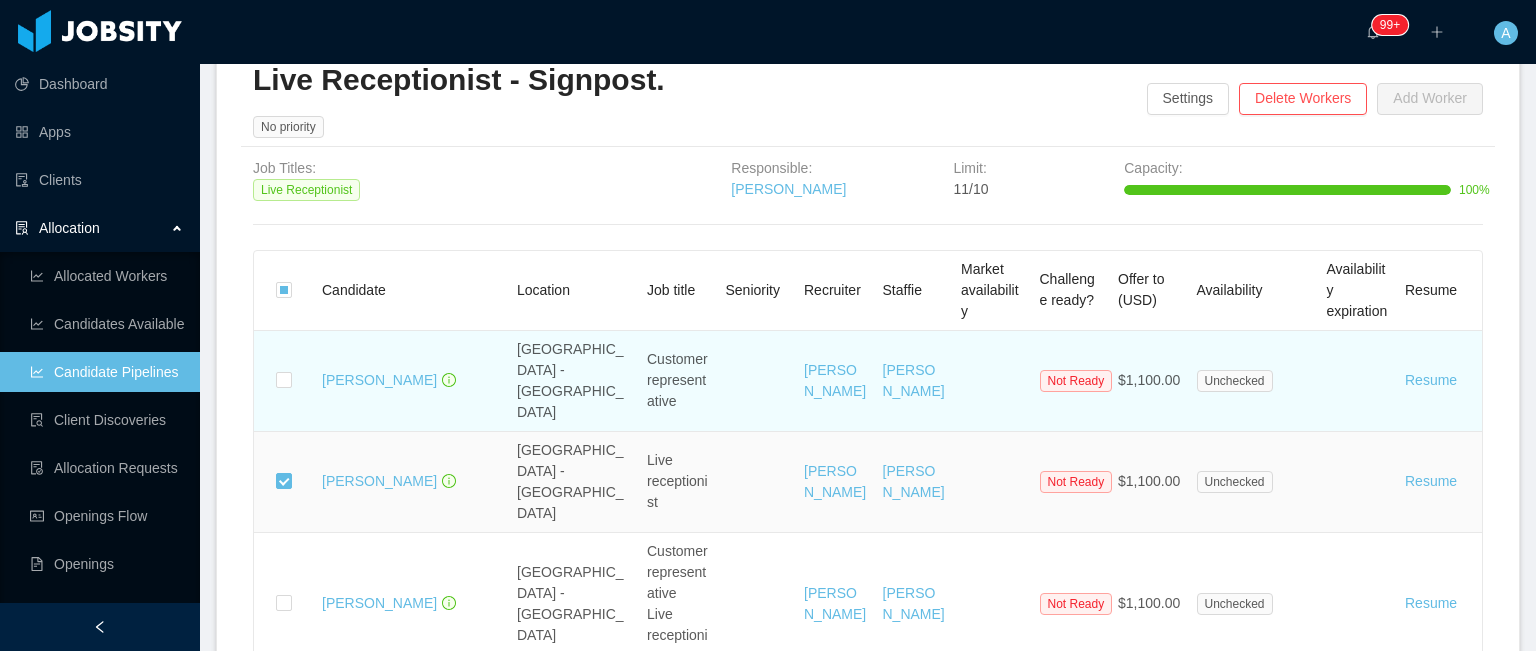 scroll, scrollTop: 900, scrollLeft: 0, axis: vertical 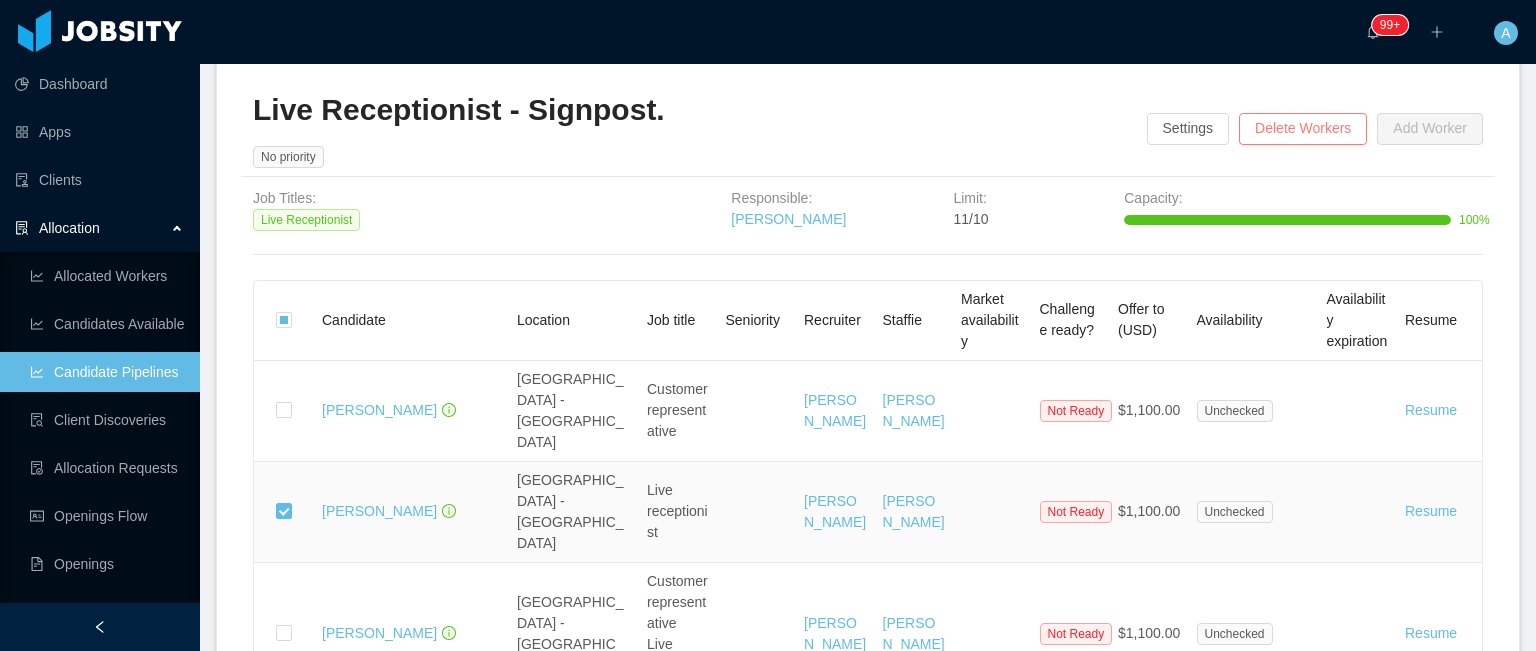drag, startPoint x: 1318, startPoint y: 167, endPoint x: 1236, endPoint y: 173, distance: 82.219215 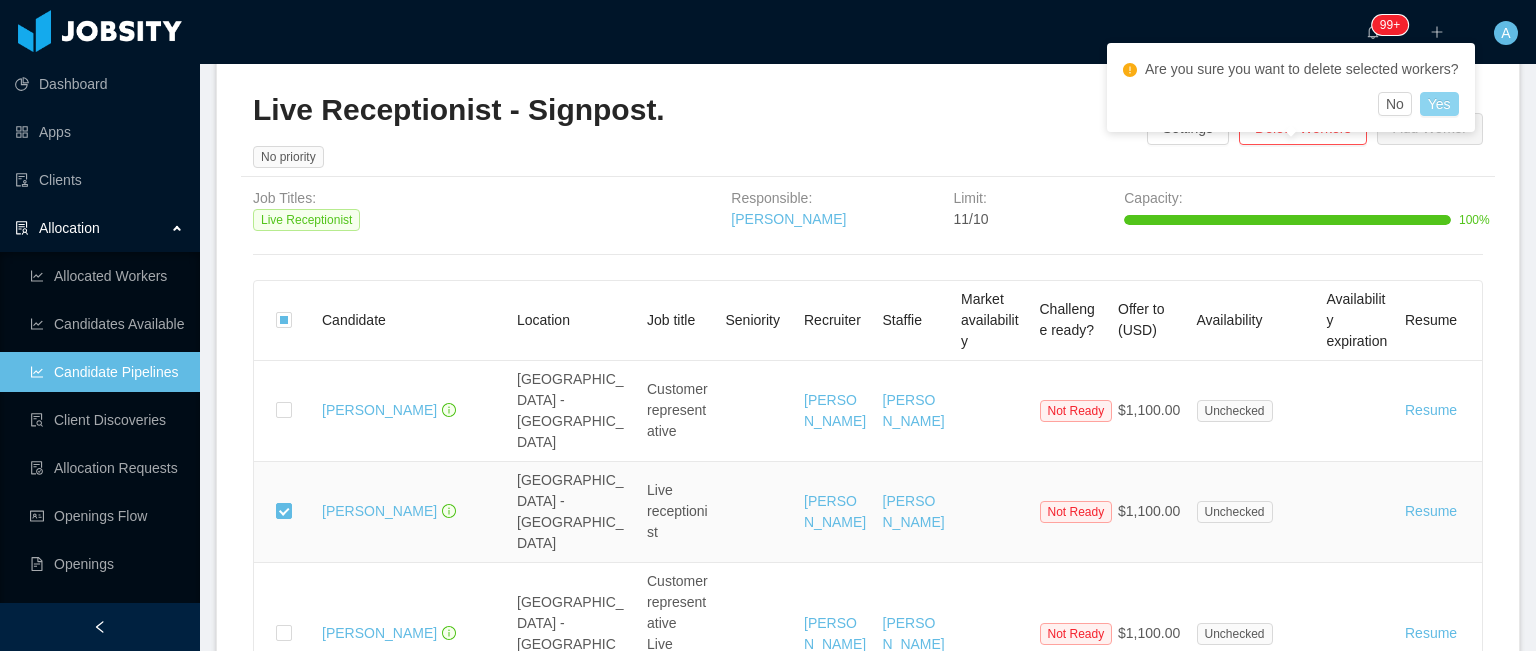 click on "Yes" at bounding box center [1439, 104] 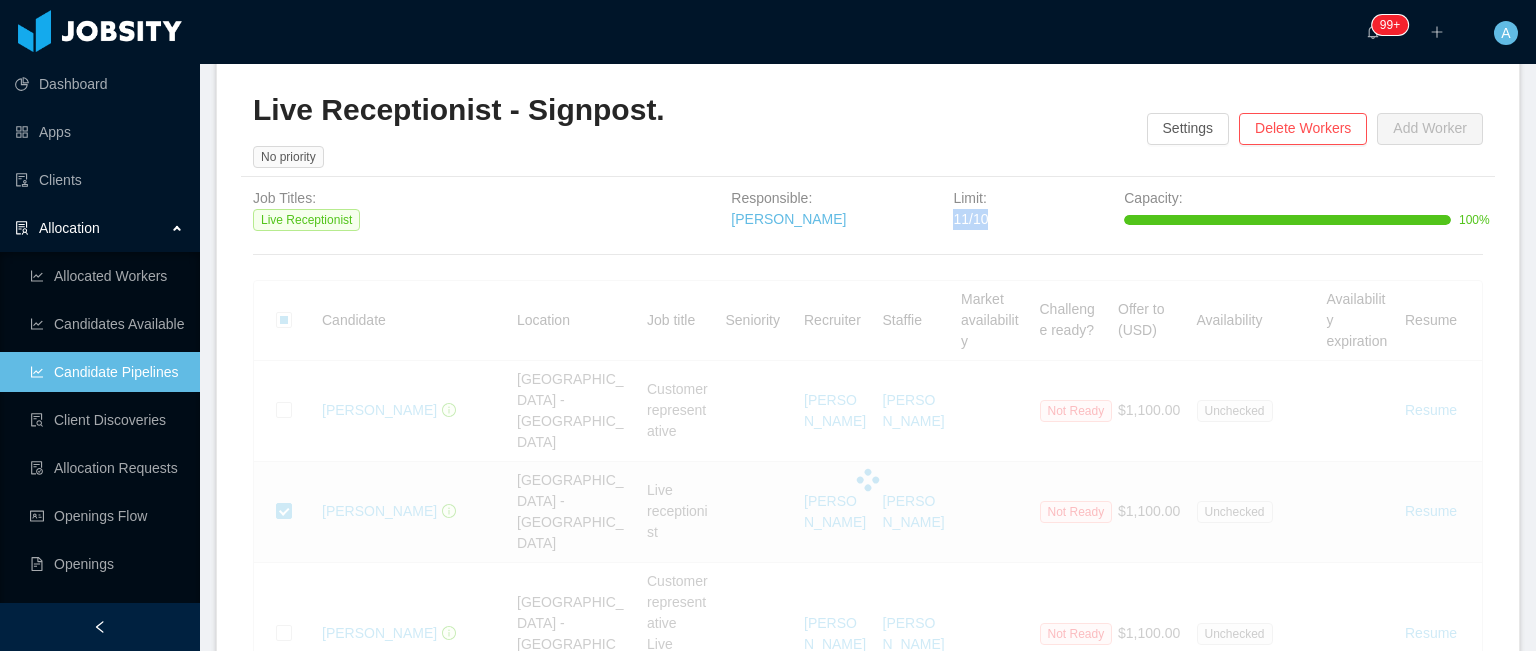 drag, startPoint x: 945, startPoint y: 251, endPoint x: 1005, endPoint y: 253, distance: 60.033325 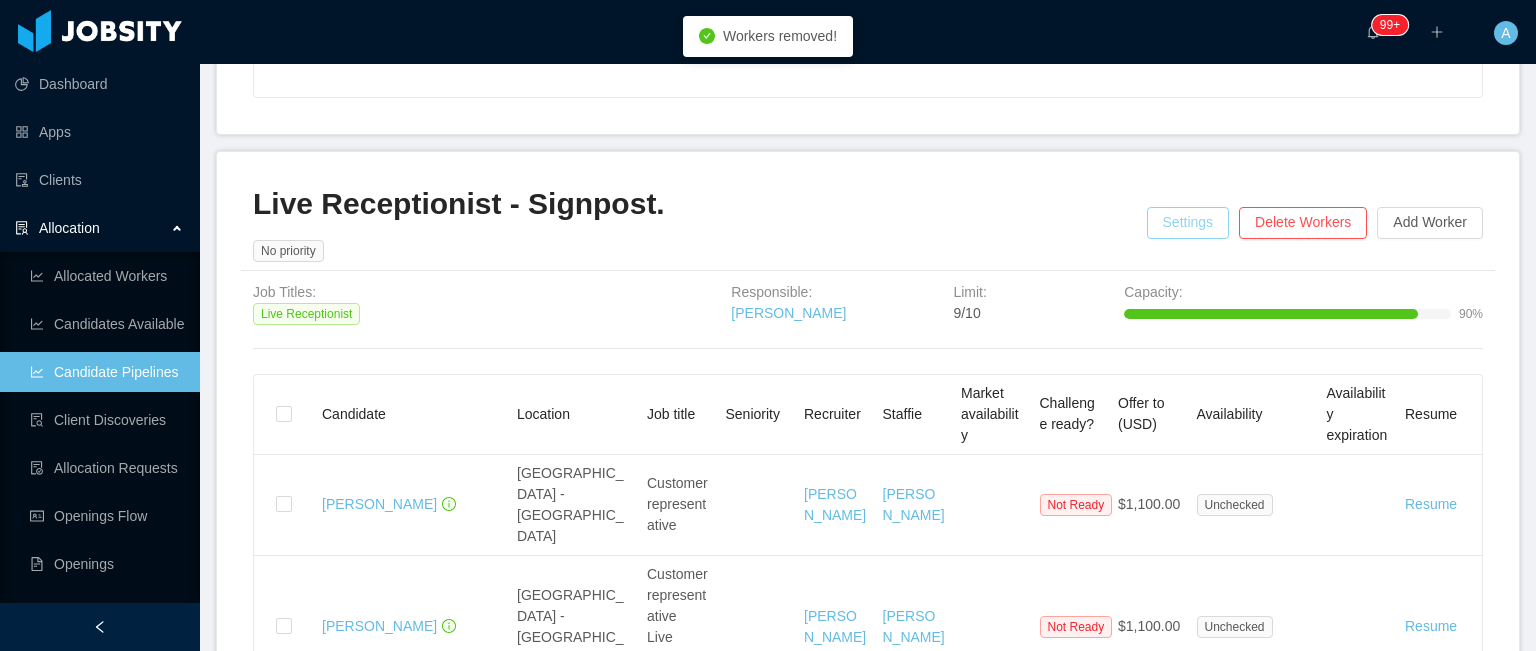 scroll, scrollTop: 800, scrollLeft: 0, axis: vertical 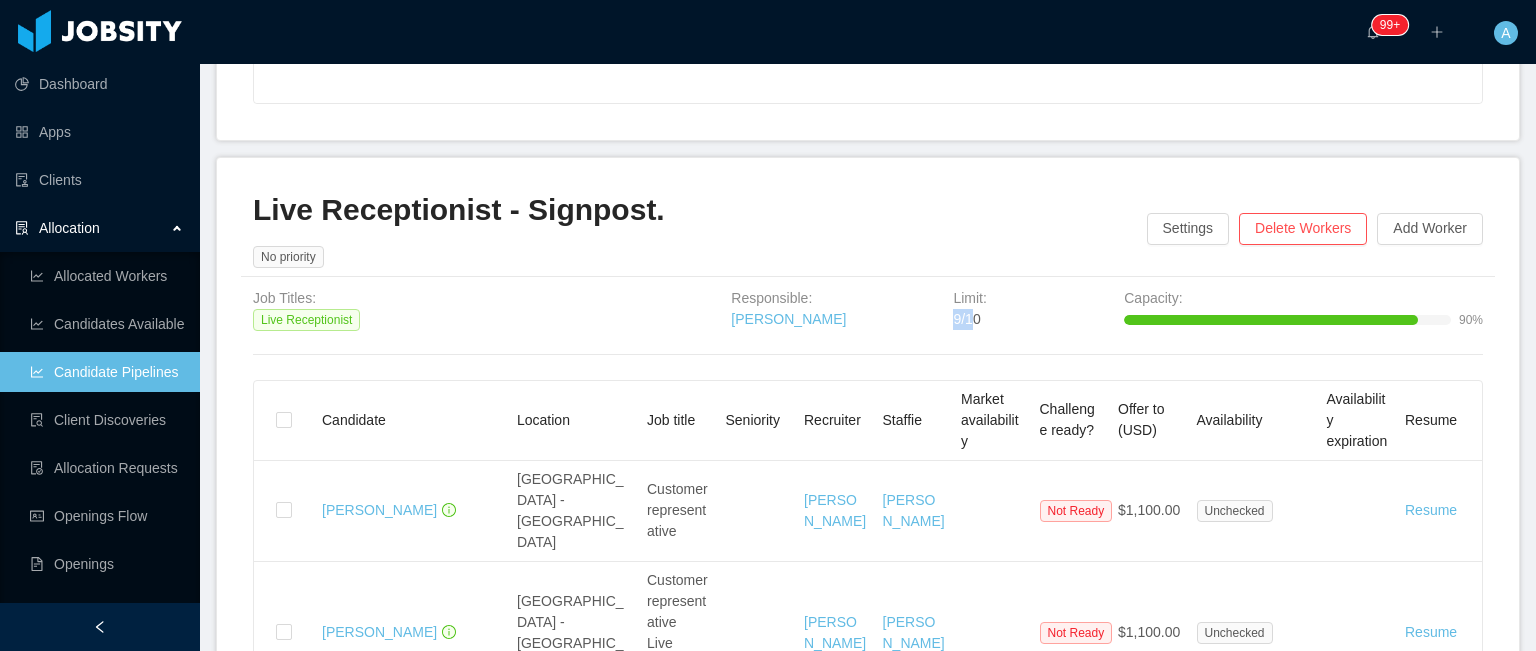 drag, startPoint x: 963, startPoint y: 351, endPoint x: 920, endPoint y: 343, distance: 43.737854 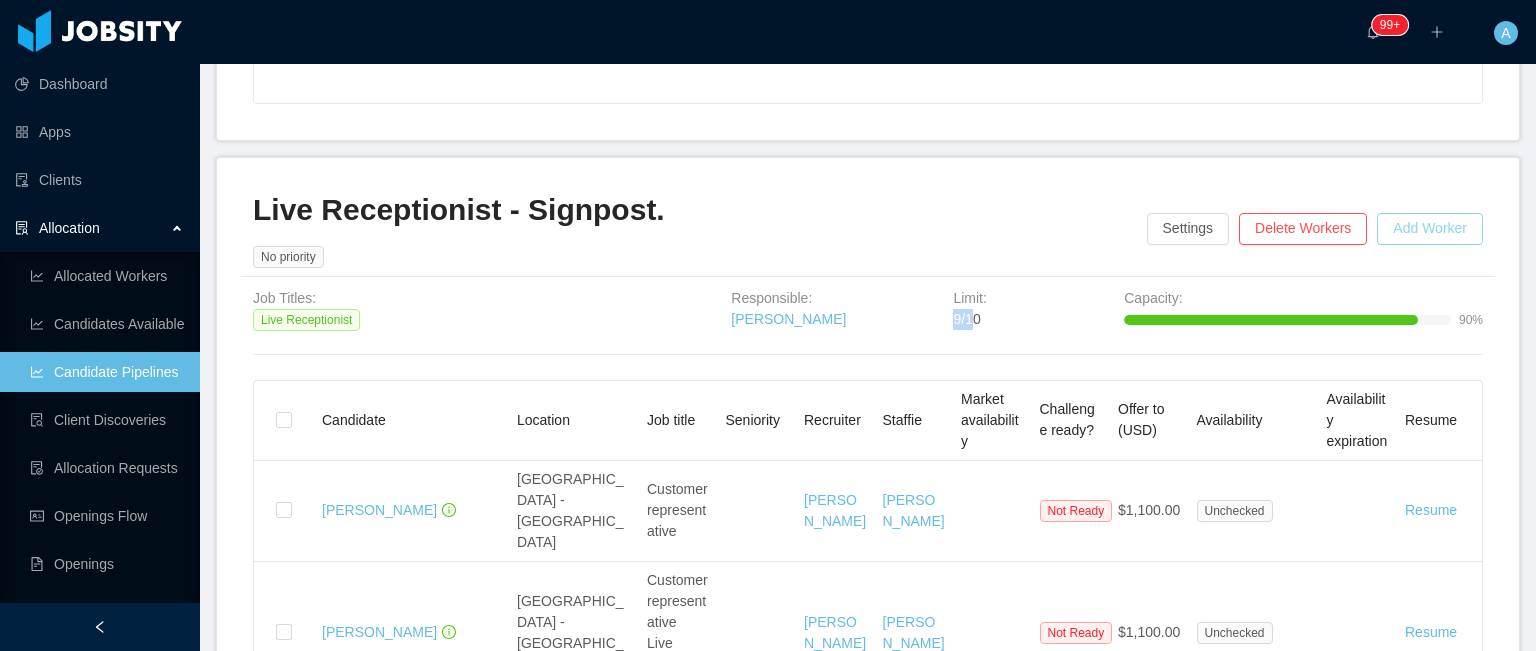 click on "Add Worker" at bounding box center [1430, 229] 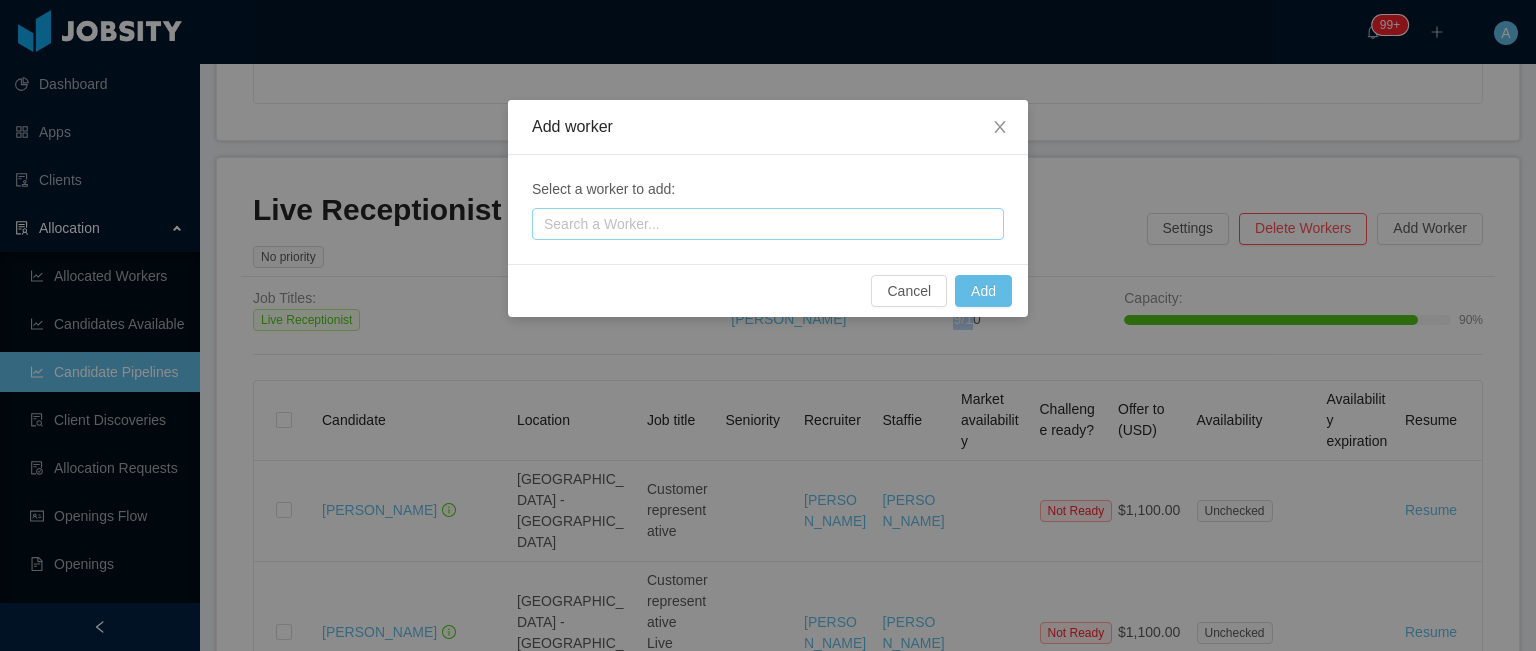 click on "Search a Worker..." at bounding box center (763, 224) 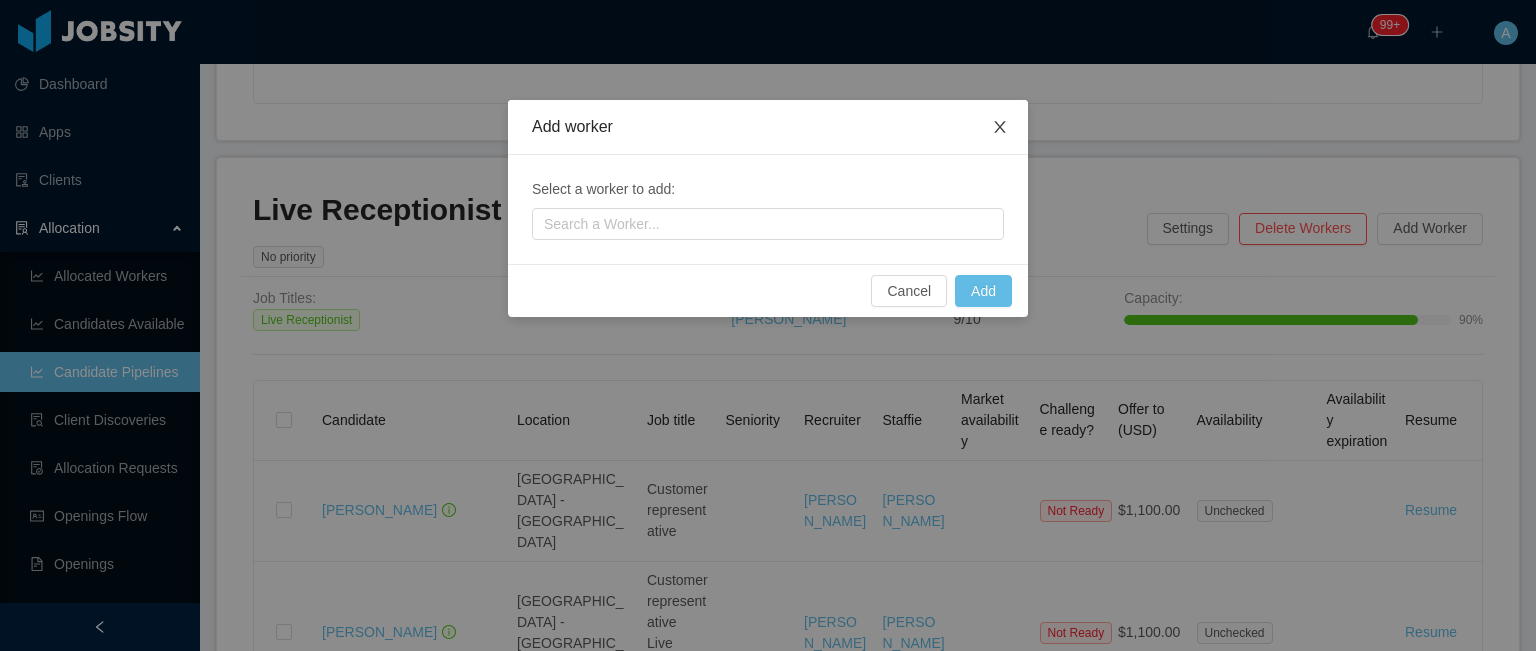 click 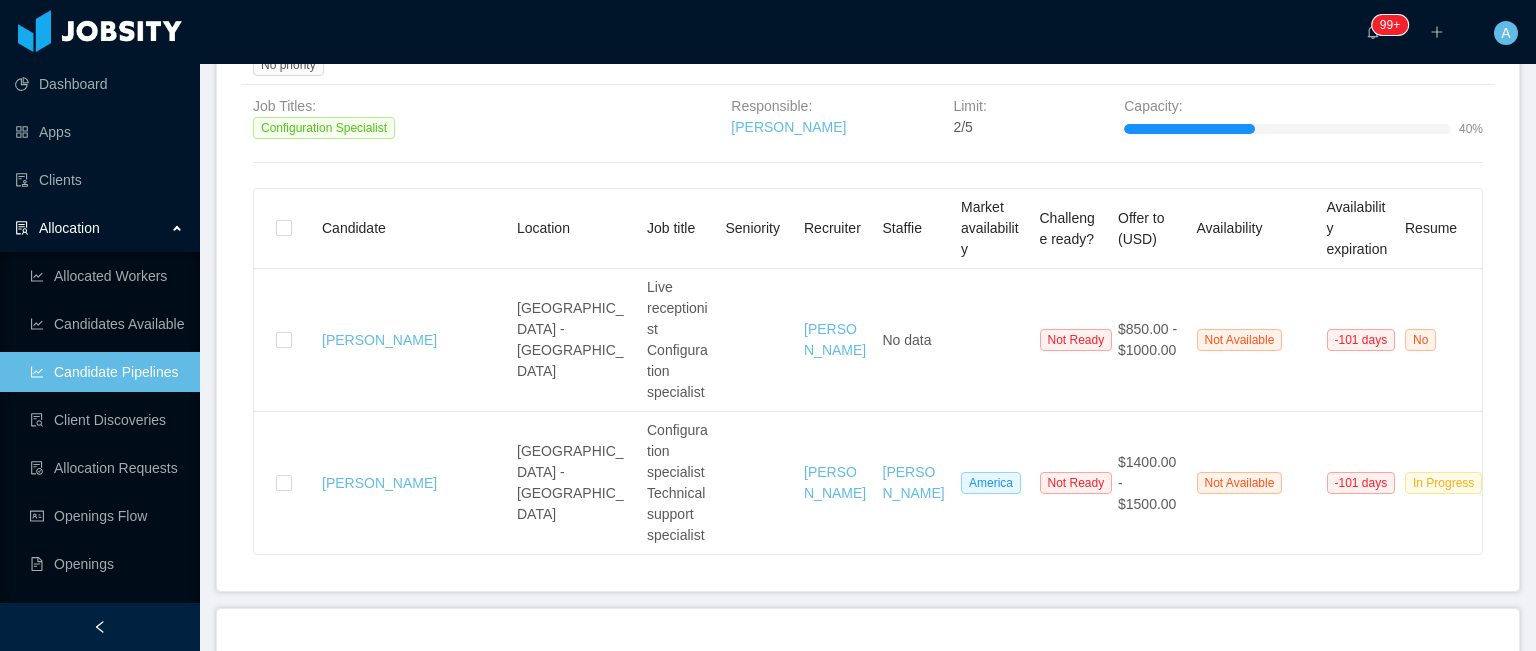 scroll, scrollTop: 2200, scrollLeft: 0, axis: vertical 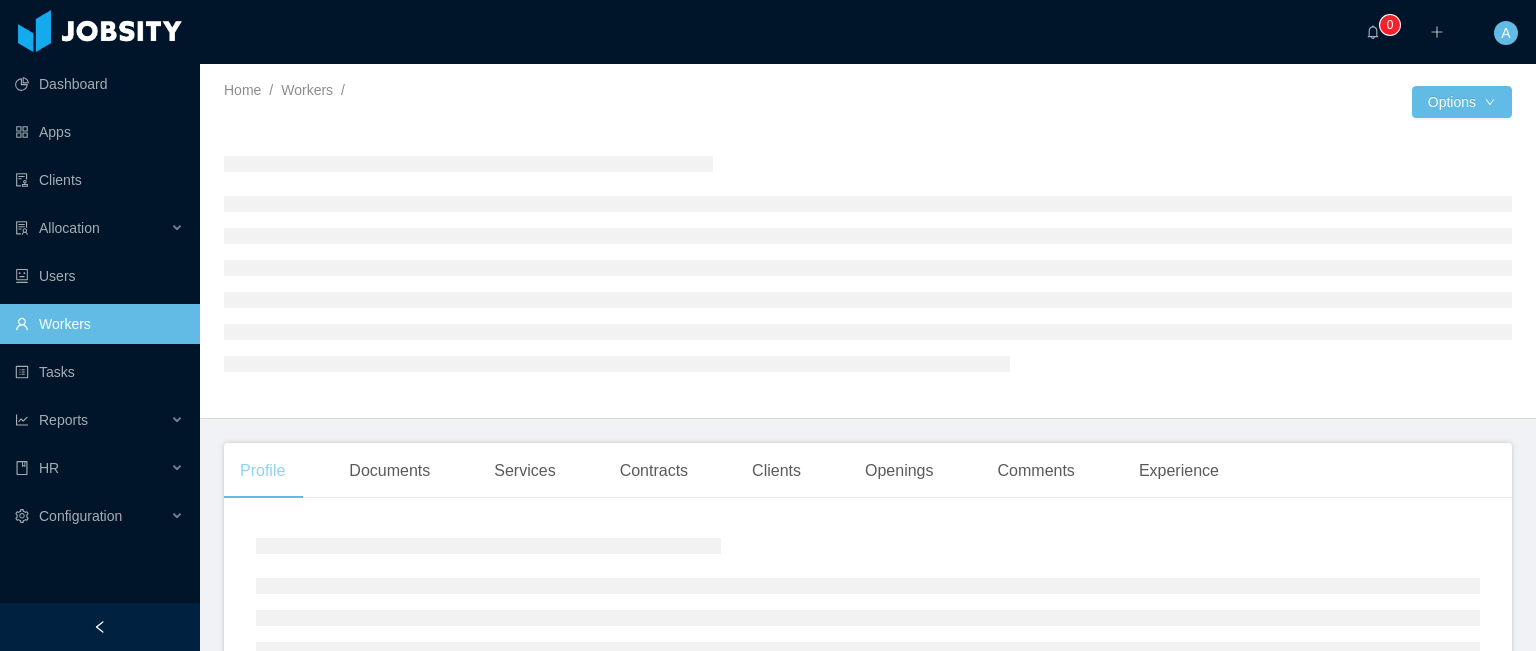 drag, startPoint x: 104, startPoint y: 624, endPoint x: 191, endPoint y: 445, distance: 199.02261 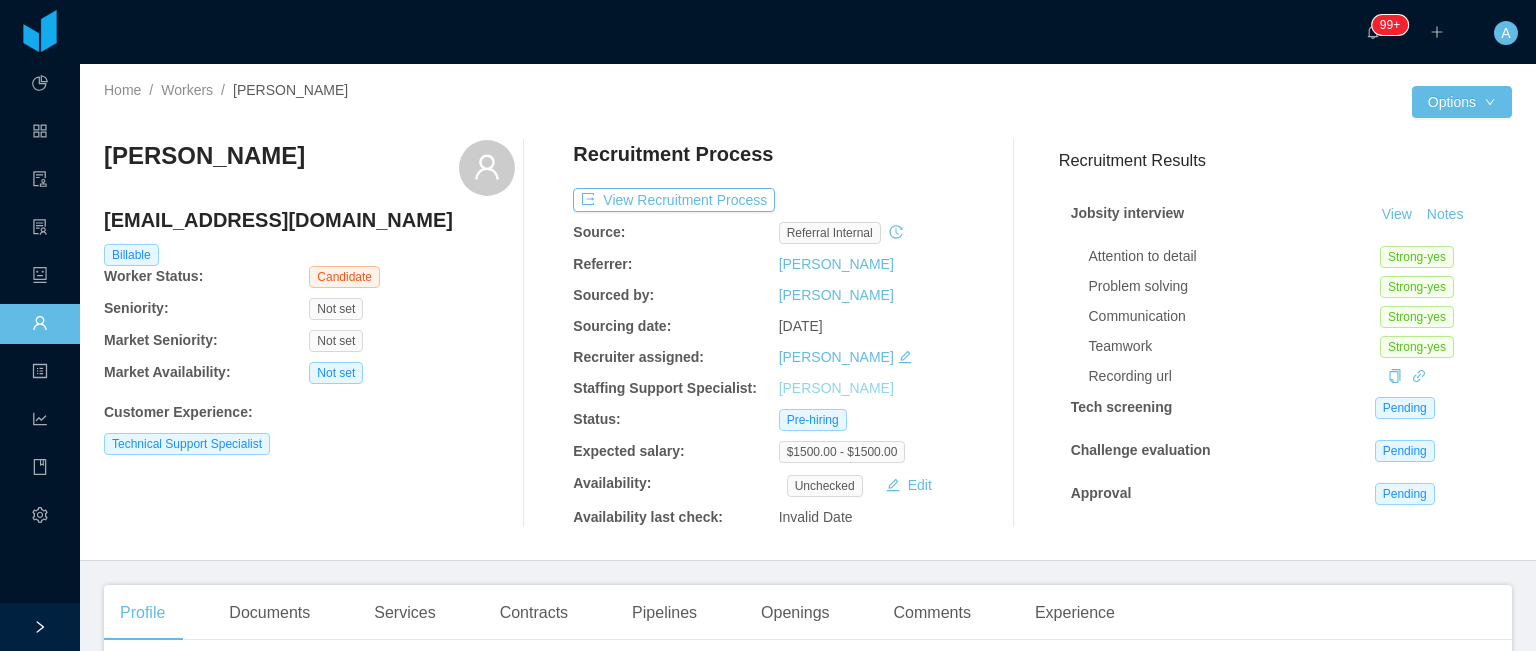 scroll, scrollTop: 100, scrollLeft: 0, axis: vertical 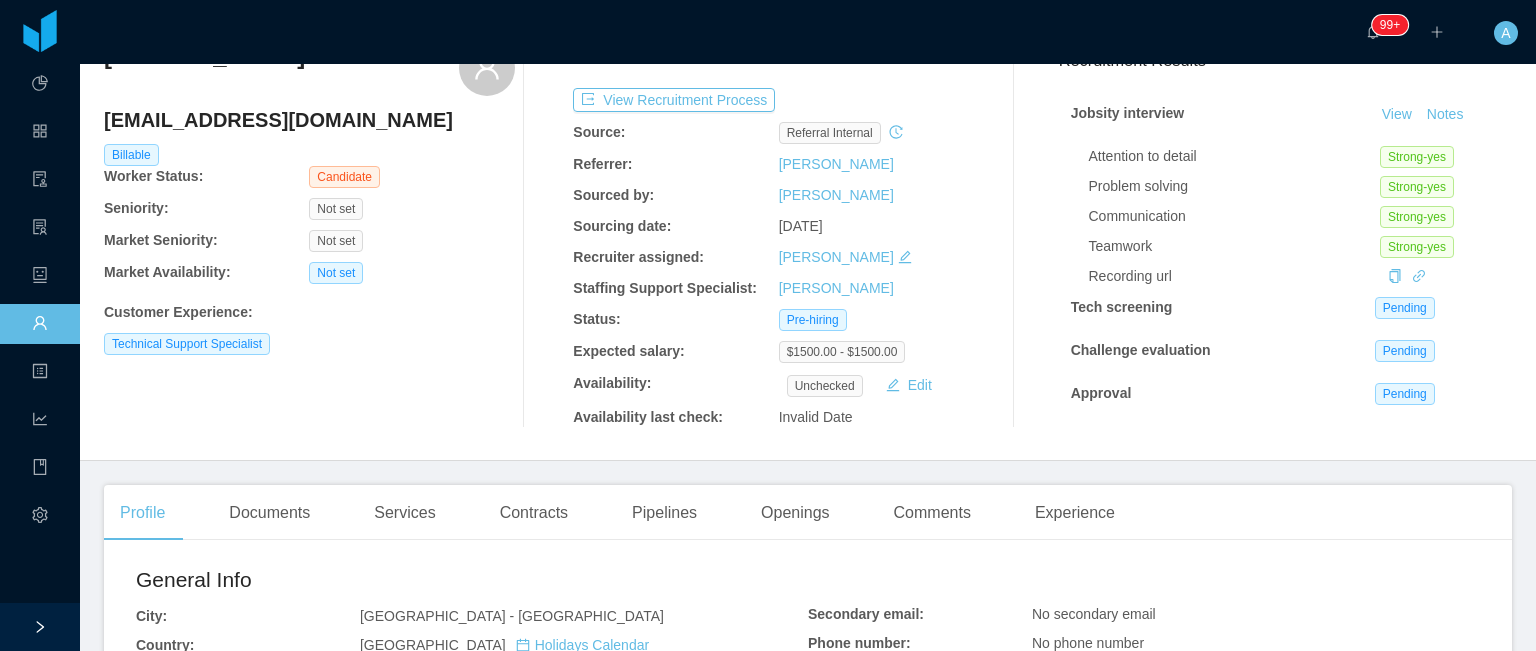 drag, startPoint x: 652, startPoint y: 515, endPoint x: 658, endPoint y: 484, distance: 31.575306 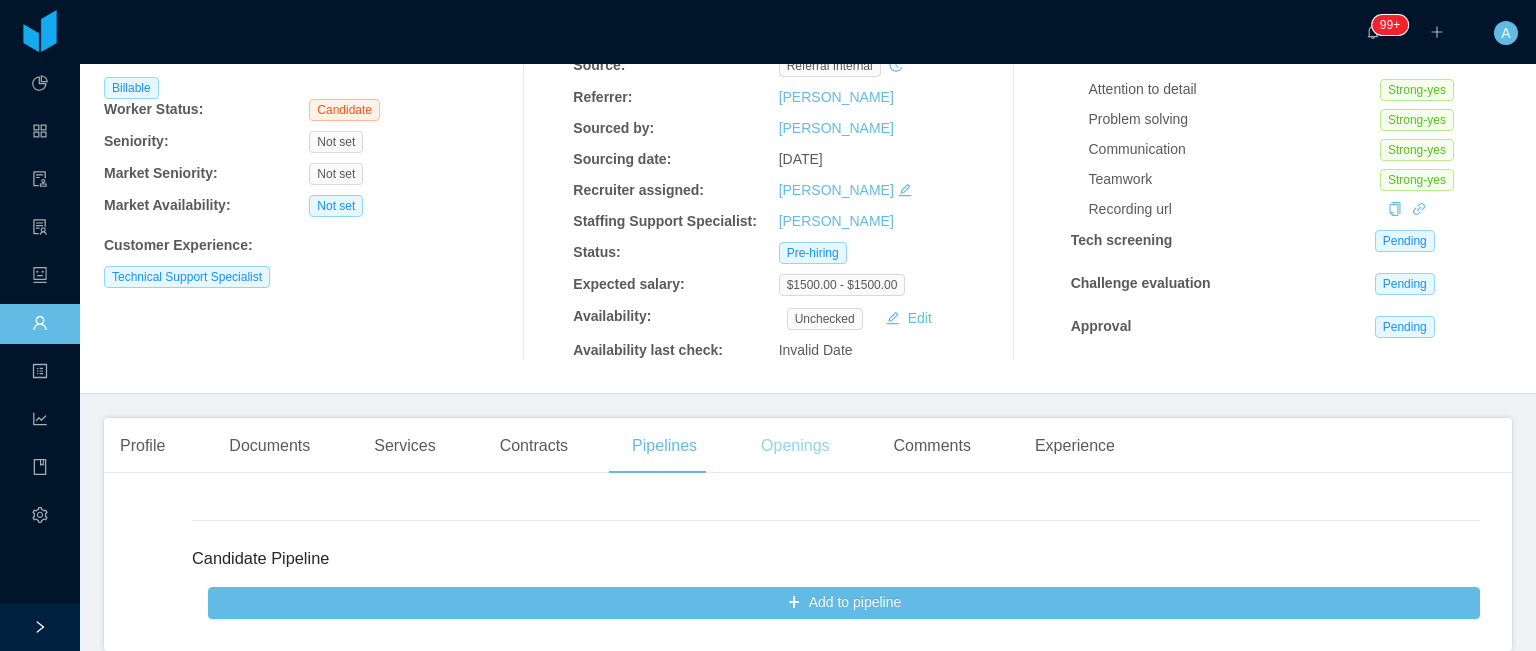 scroll, scrollTop: 261, scrollLeft: 0, axis: vertical 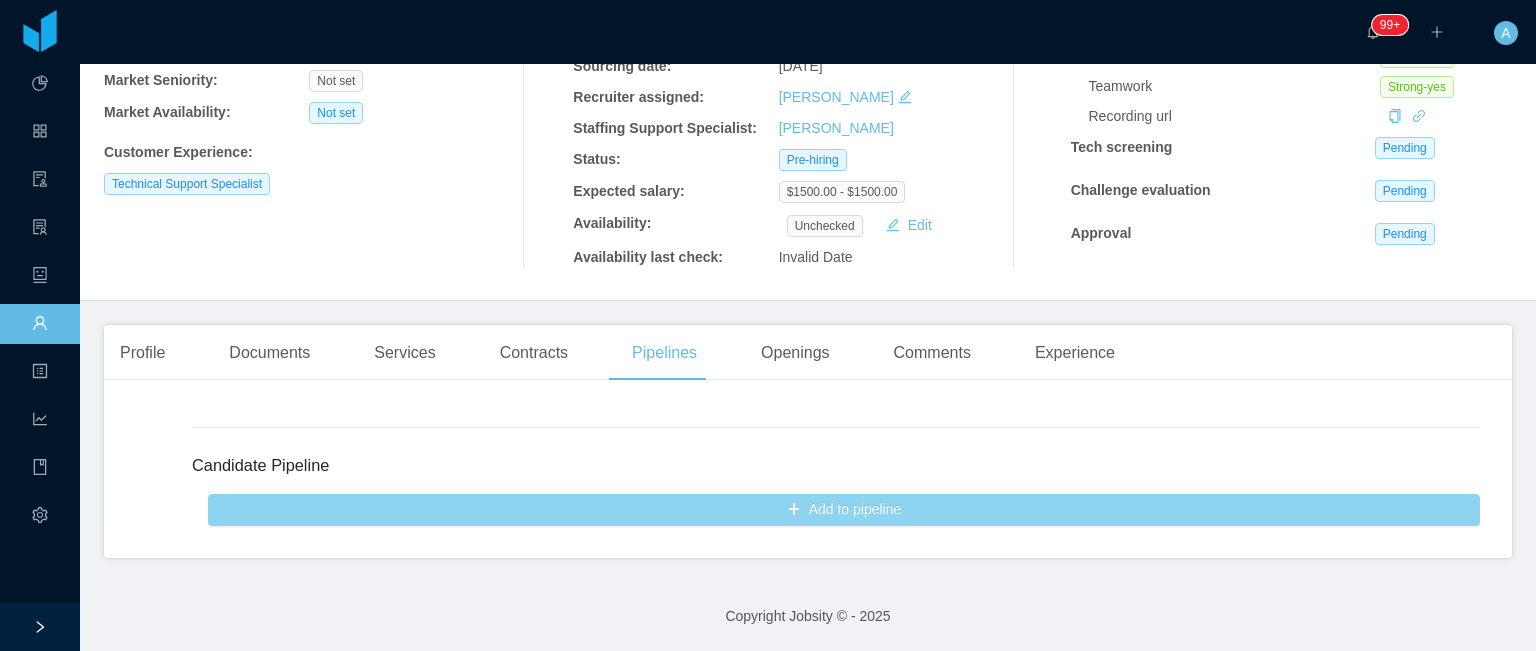 click on "Add to pipeline" at bounding box center [844, 510] 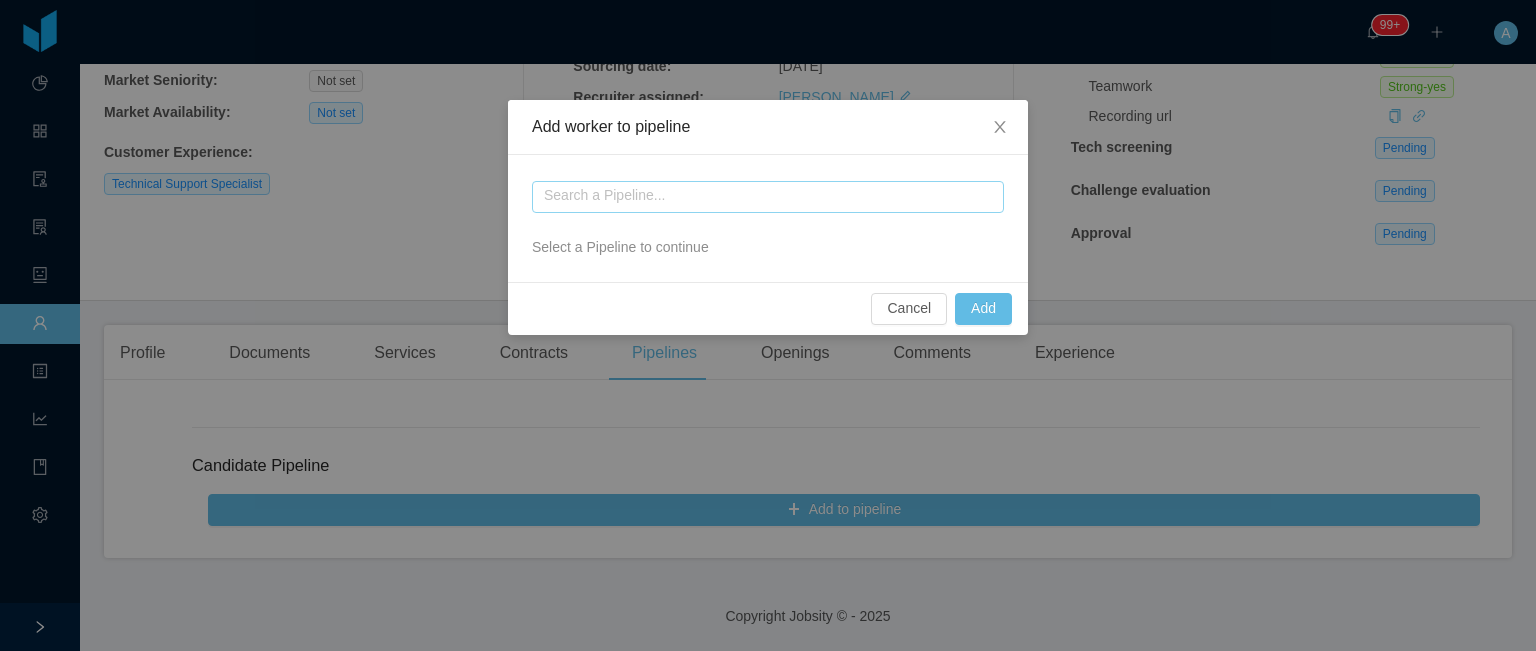 click at bounding box center (768, 197) 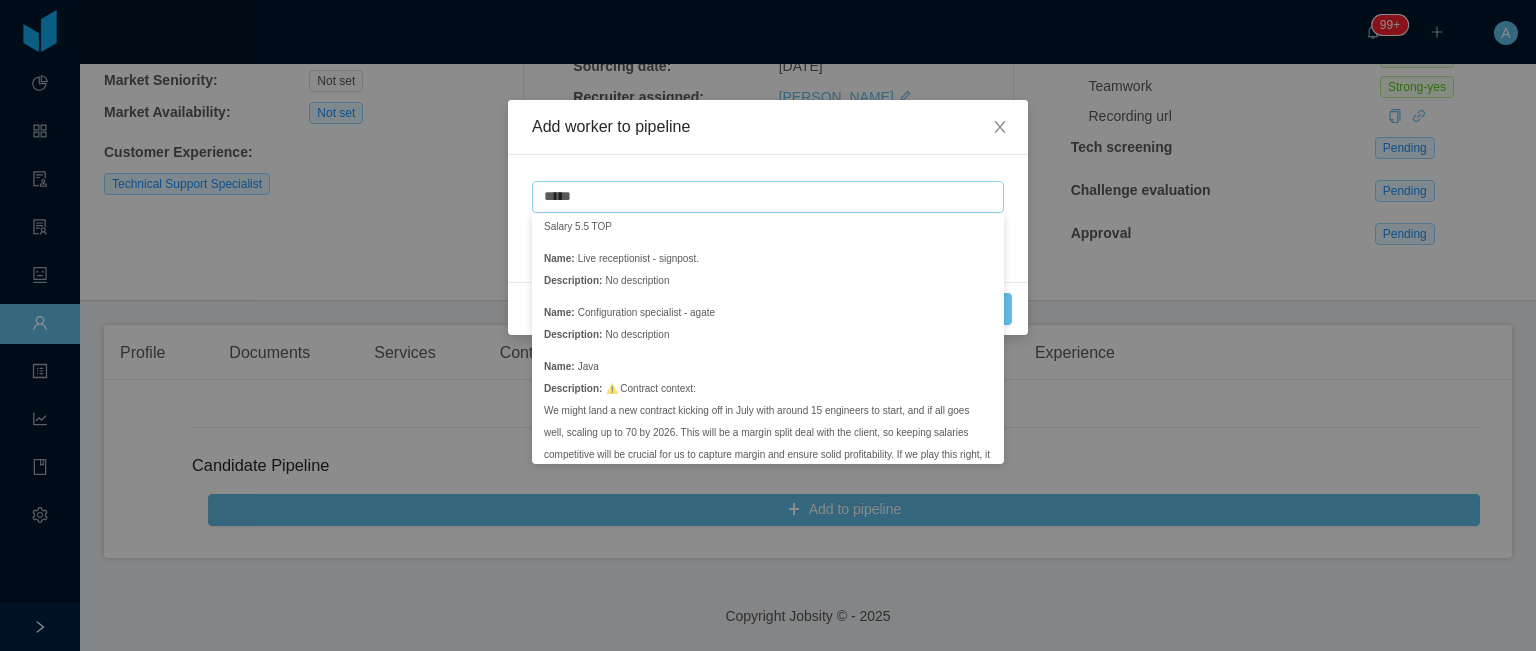 scroll, scrollTop: 108, scrollLeft: 0, axis: vertical 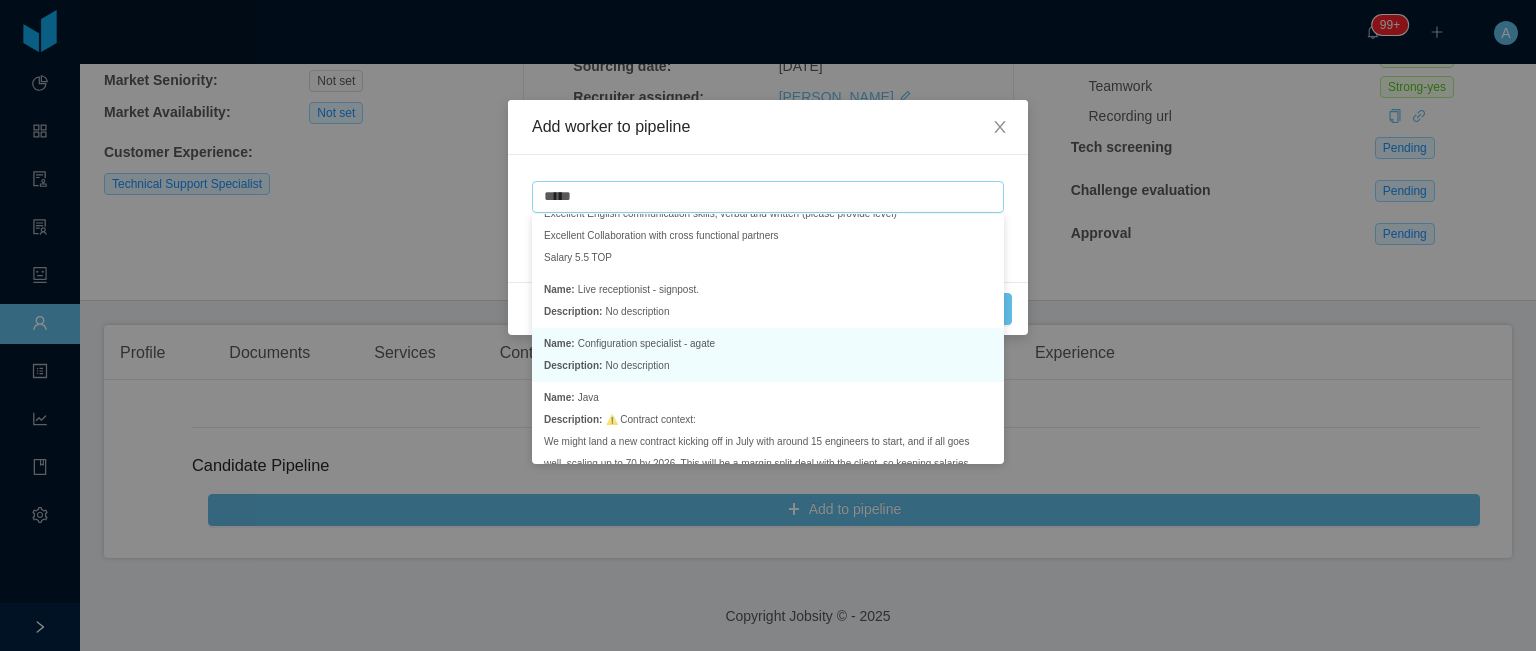 click on "Name:  Configuration specialist - agate" at bounding box center [629, 344] 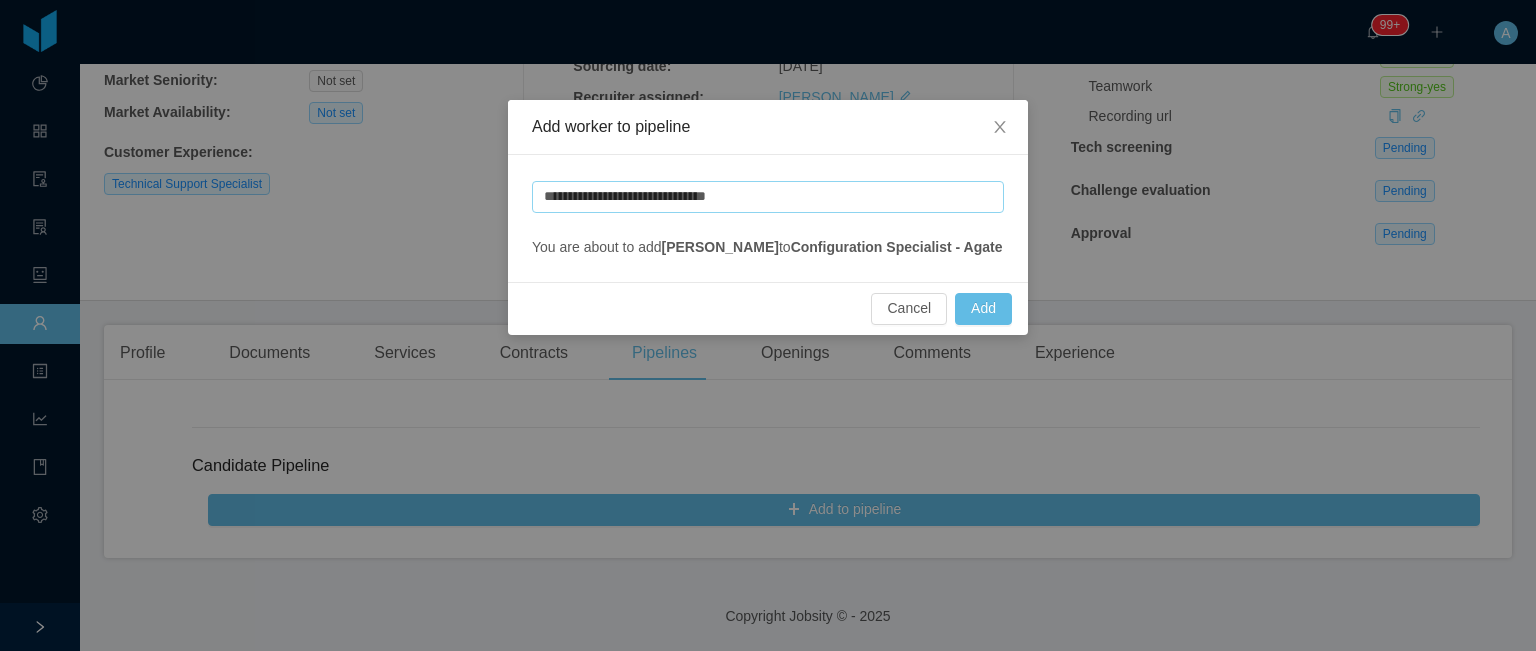 scroll, scrollTop: 4, scrollLeft: 0, axis: vertical 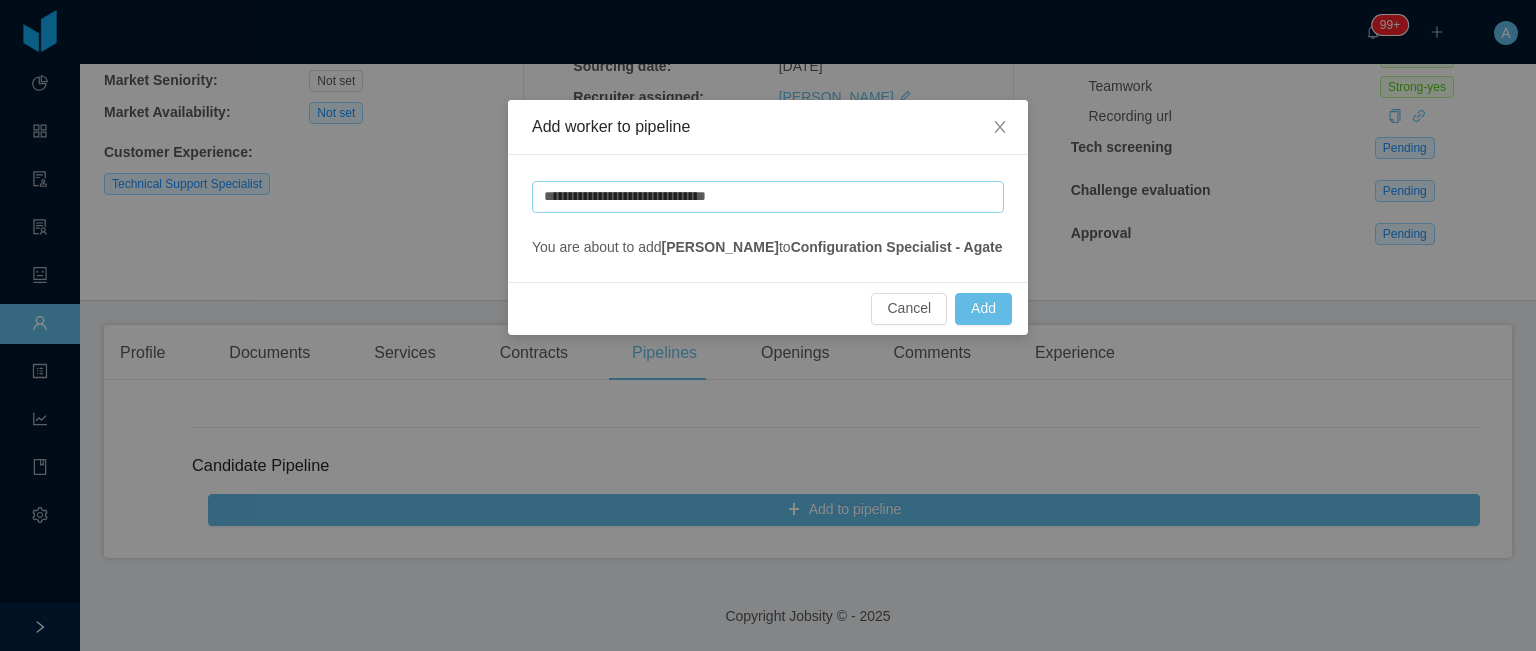 type on "**********" 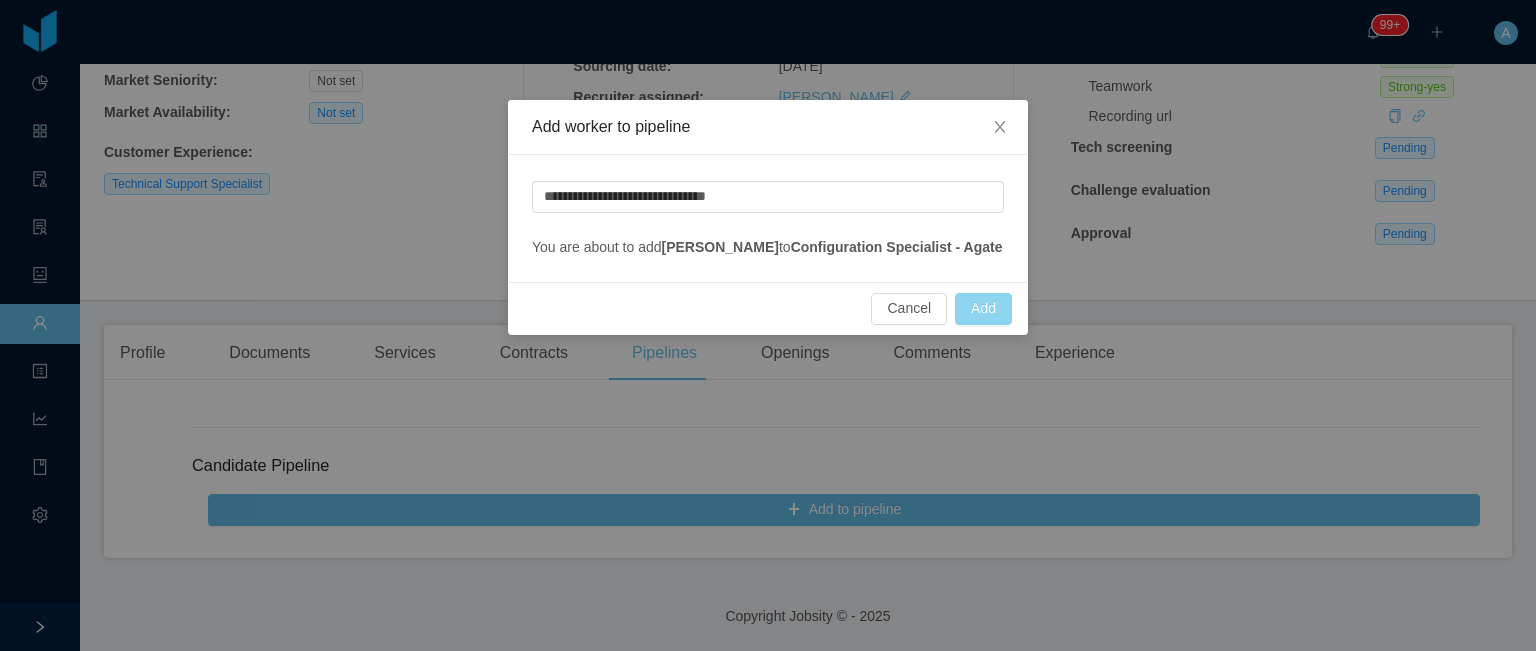 click on "Add" at bounding box center [983, 309] 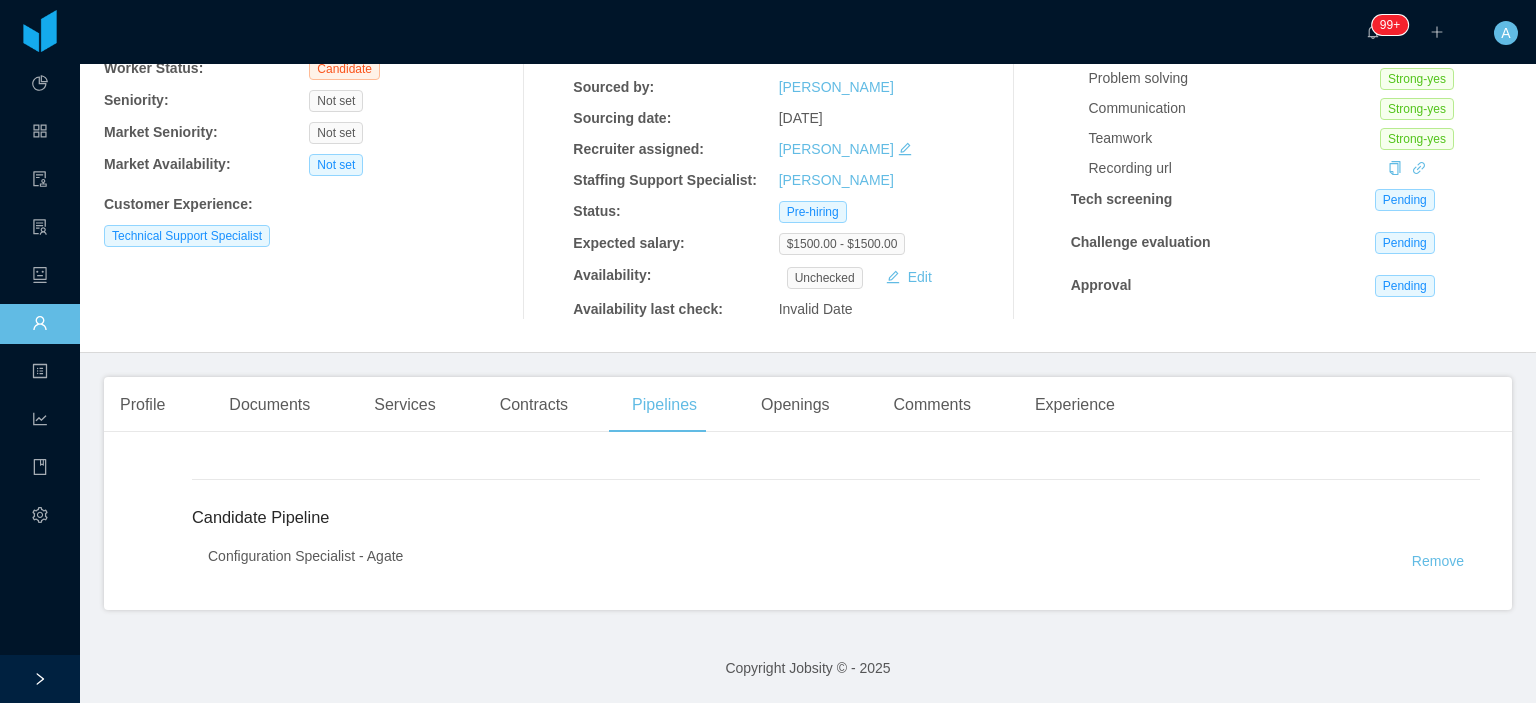 scroll, scrollTop: 209, scrollLeft: 0, axis: vertical 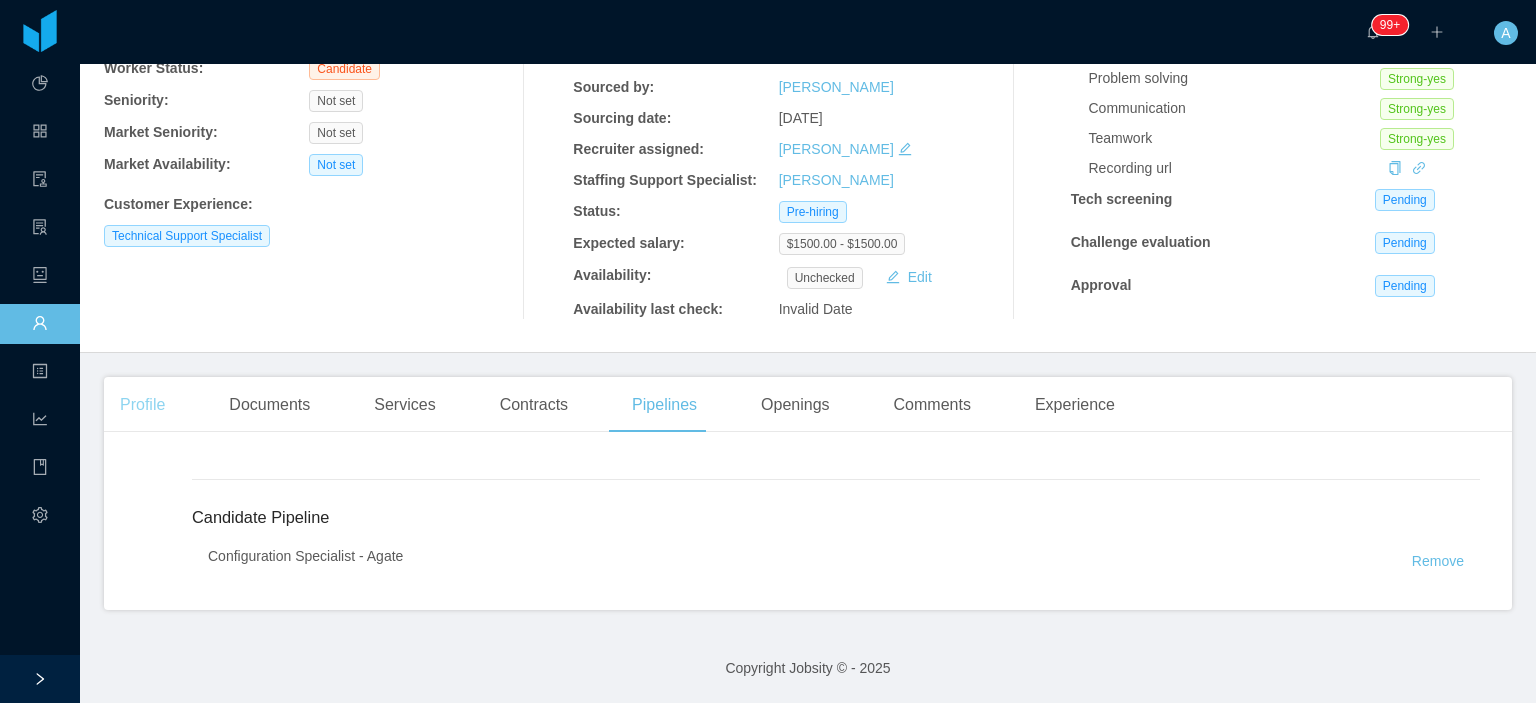 click on "Profile" at bounding box center (142, 405) 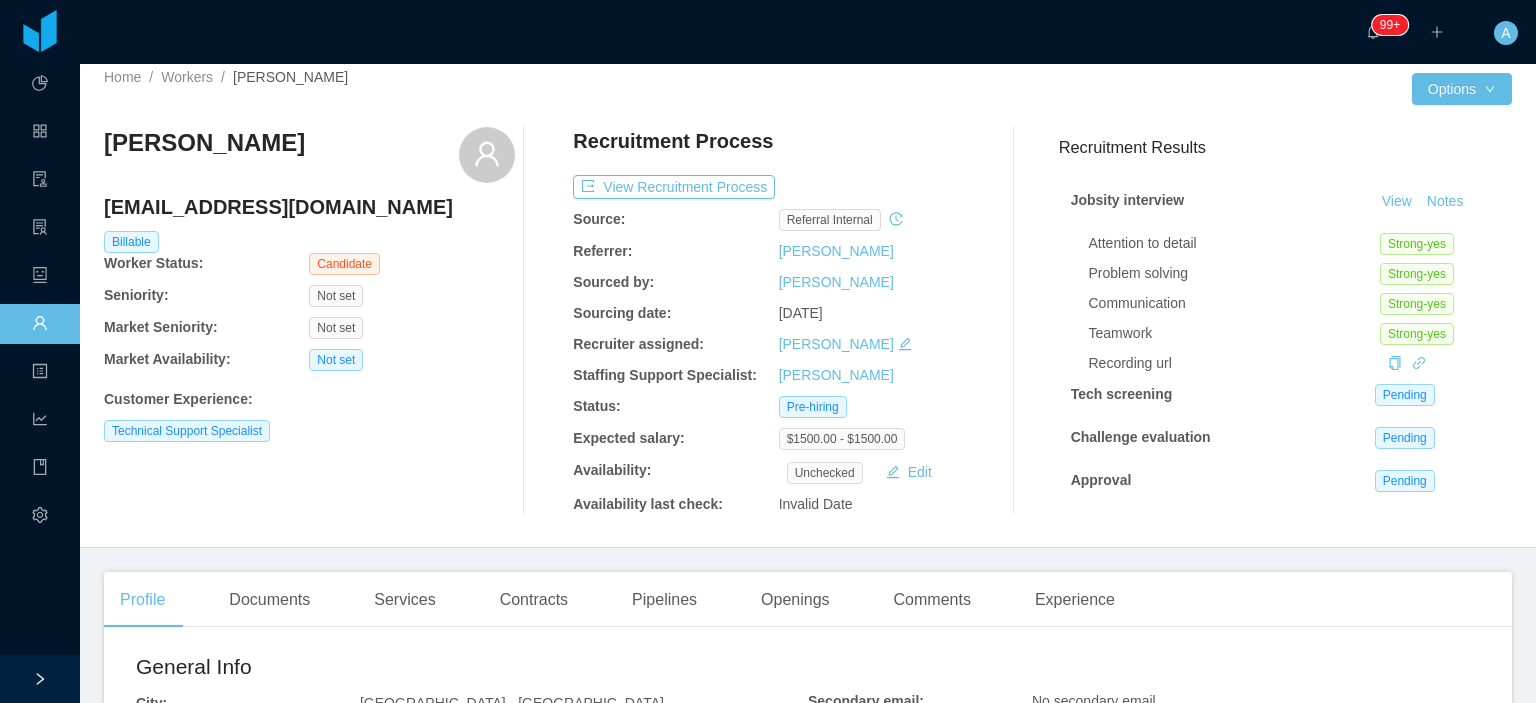 scroll, scrollTop: 9, scrollLeft: 0, axis: vertical 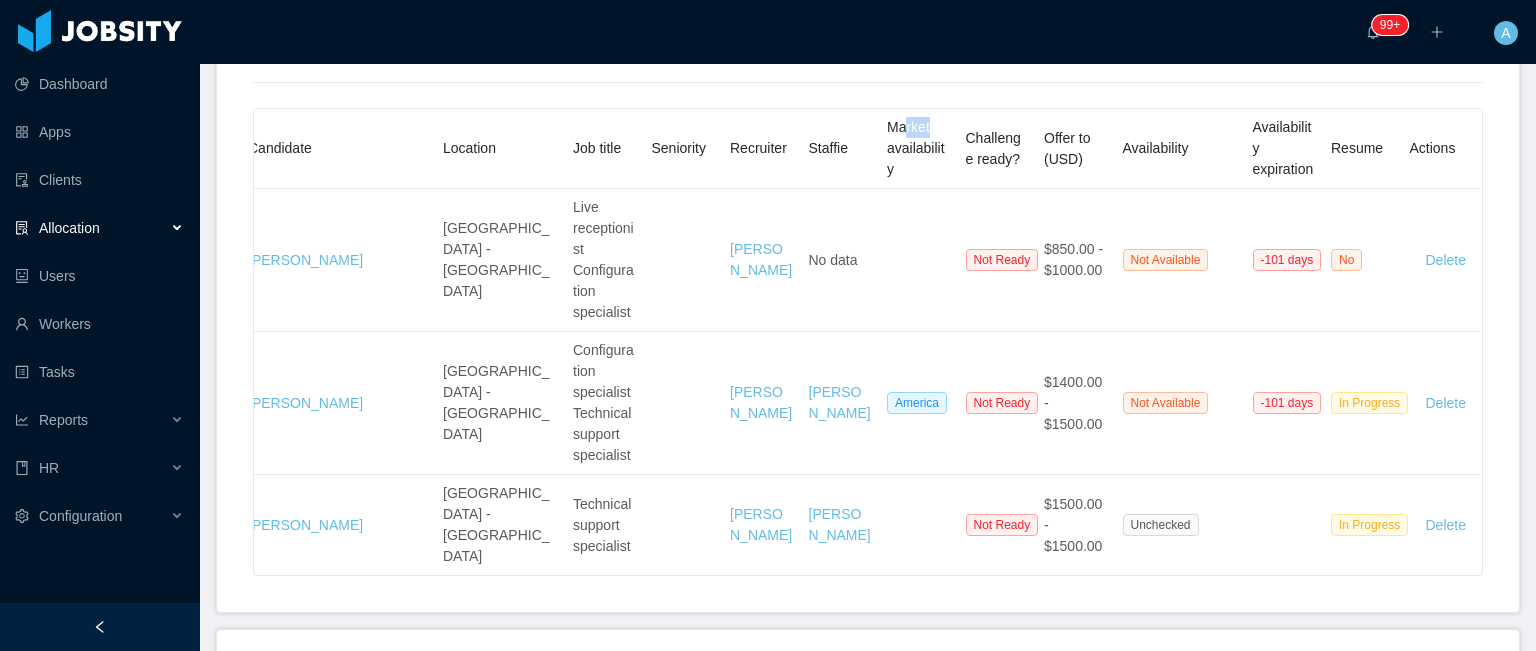 drag, startPoint x: 890, startPoint y: 82, endPoint x: 937, endPoint y: 82, distance: 47 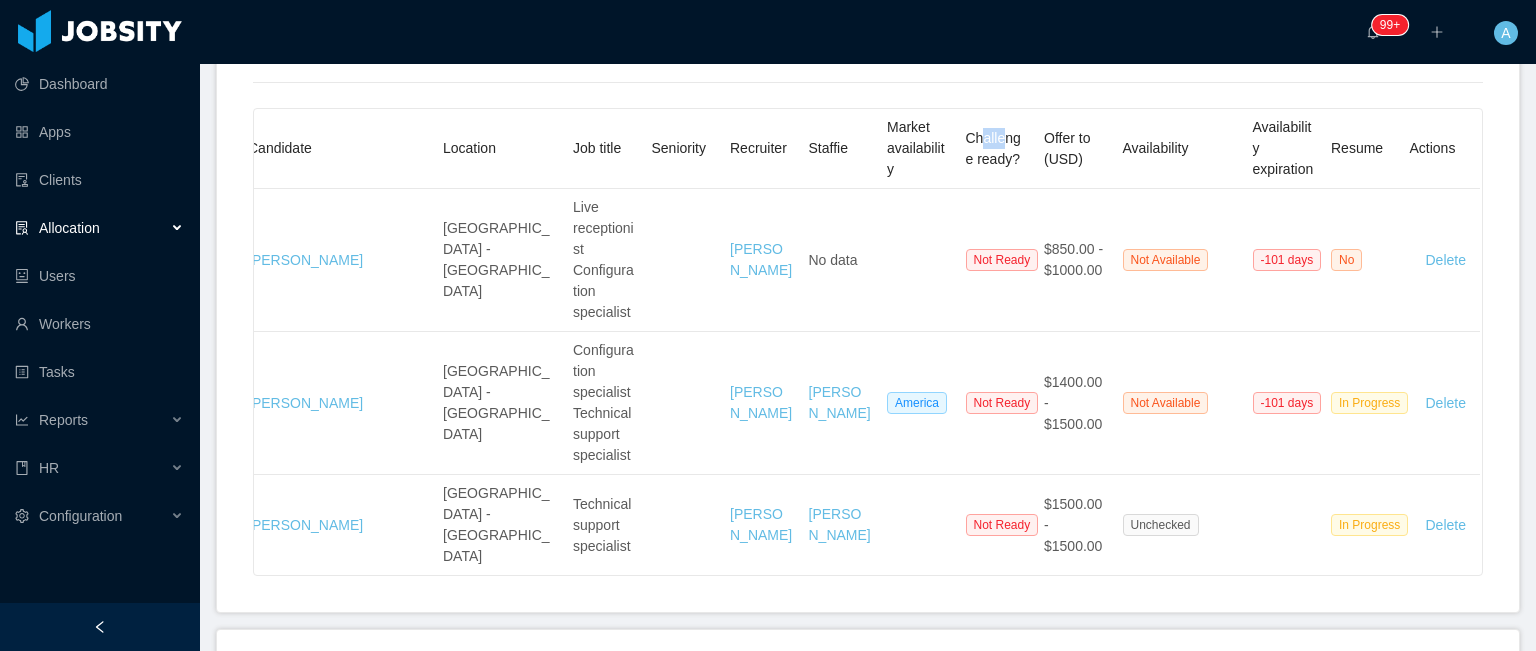 drag, startPoint x: 969, startPoint y: 98, endPoint x: 995, endPoint y: 98, distance: 26 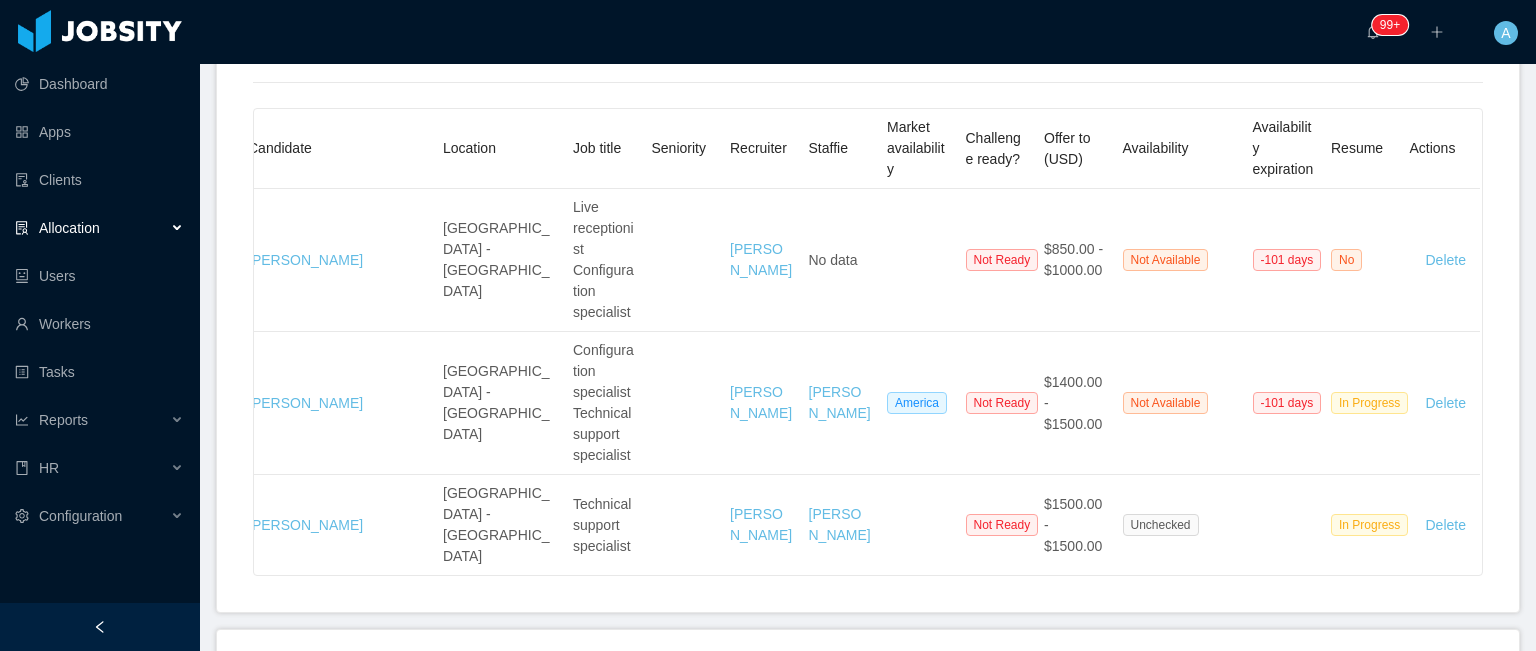 click on "Availability expiration" at bounding box center (1284, 148) 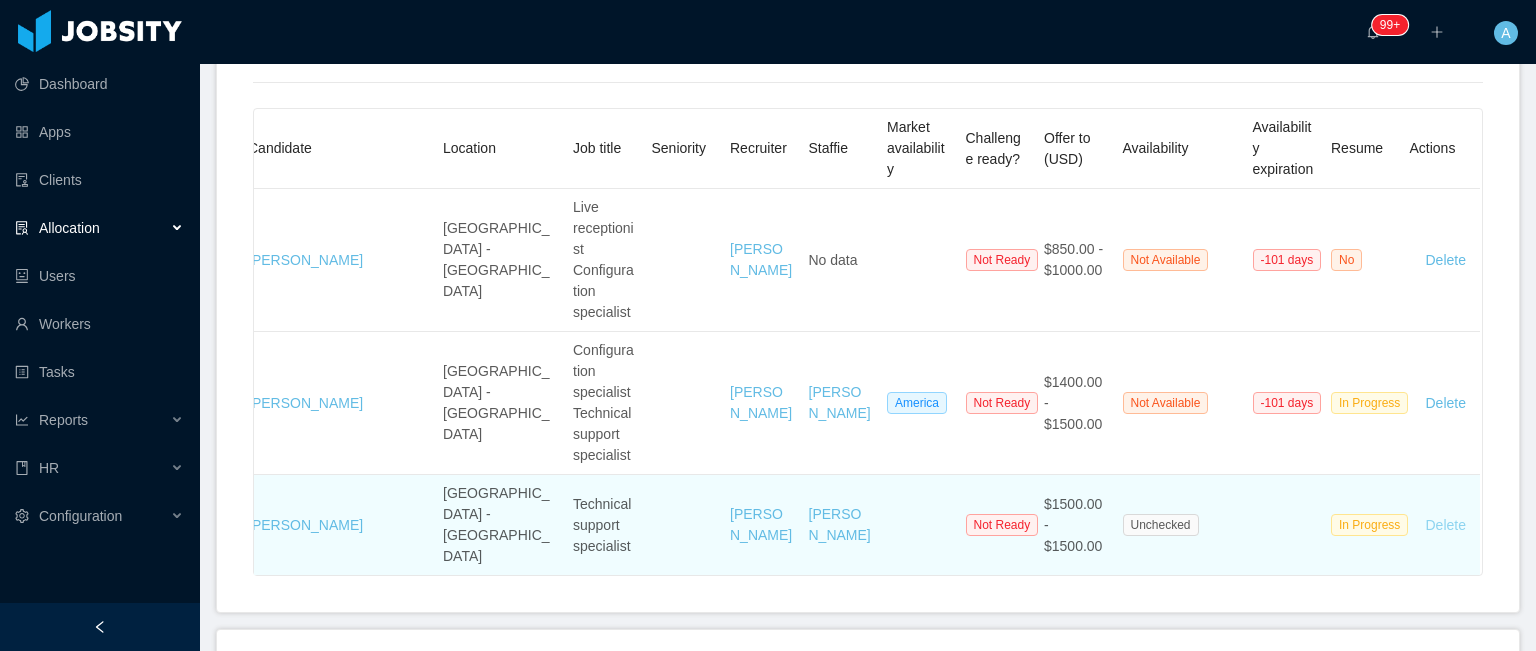 scroll, scrollTop: 2200, scrollLeft: 0, axis: vertical 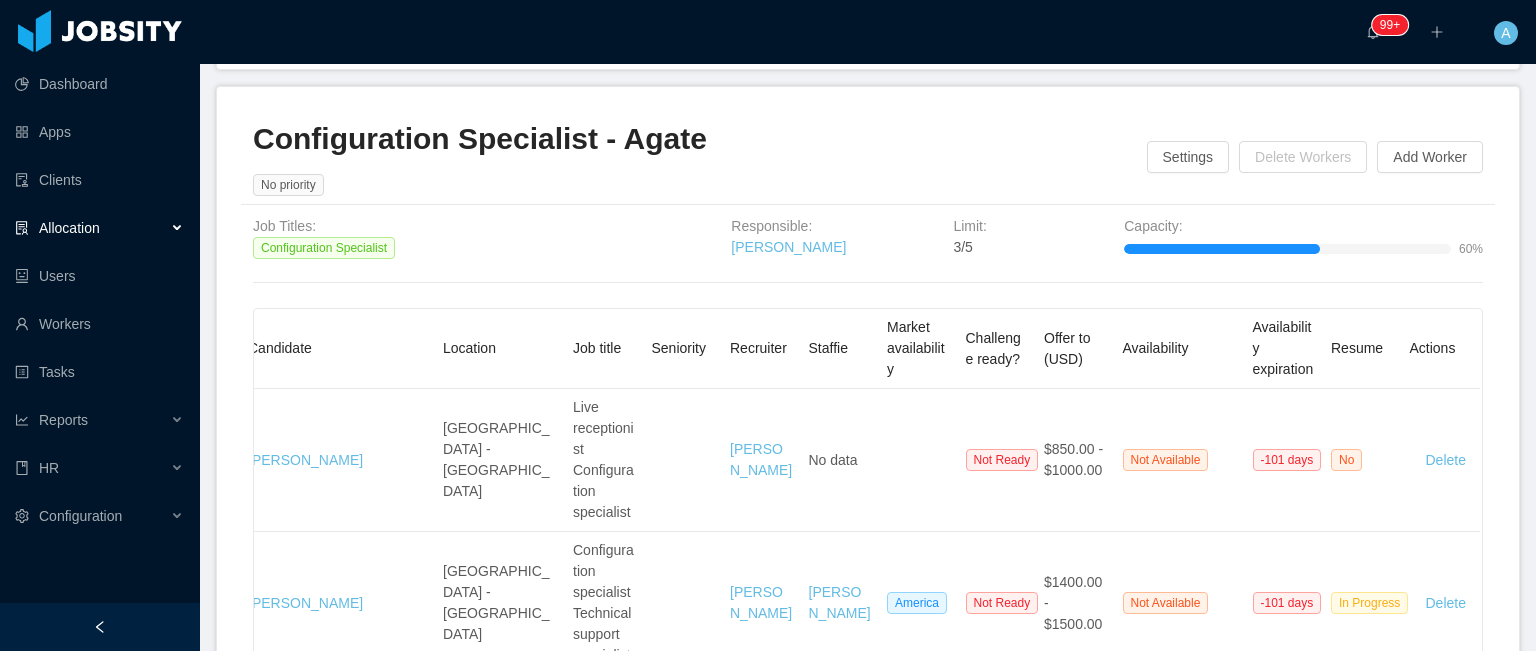drag, startPoint x: 92, startPoint y: 623, endPoint x: 117, endPoint y: 623, distance: 25 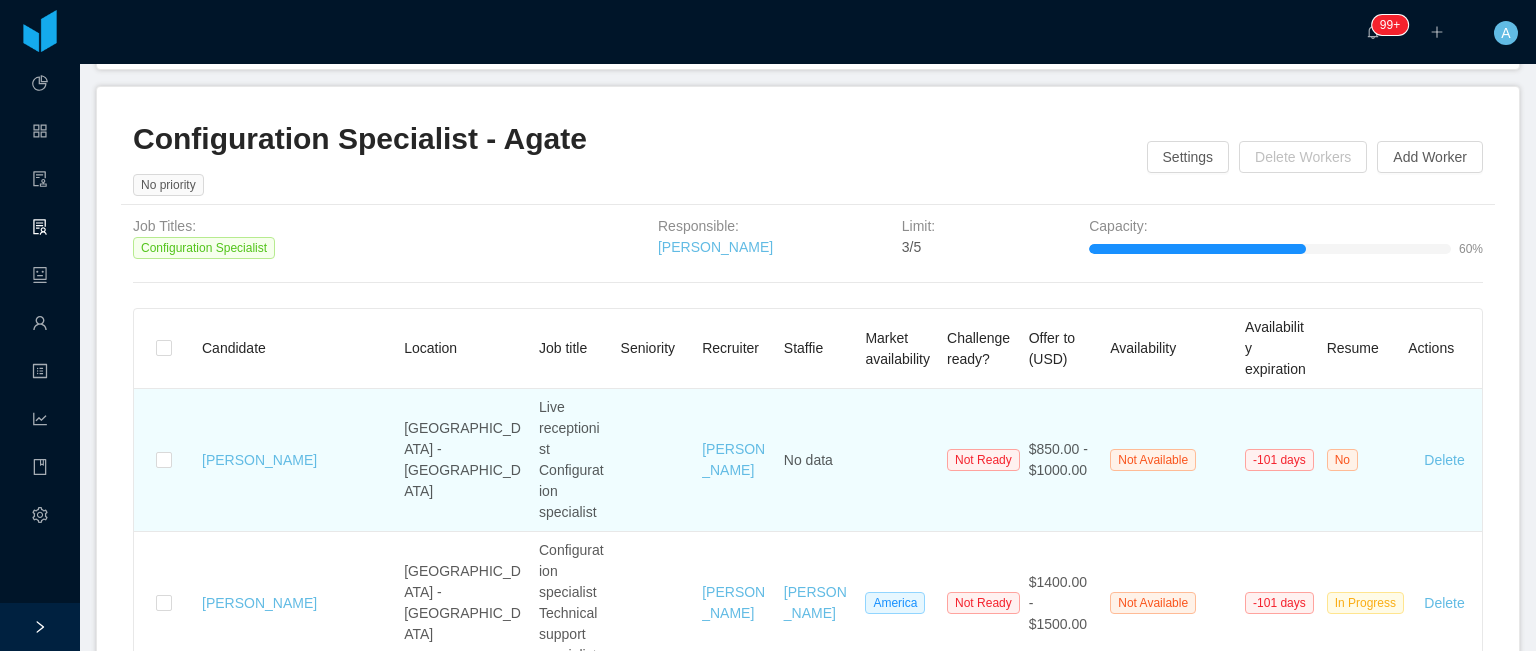 scroll, scrollTop: 0, scrollLeft: 0, axis: both 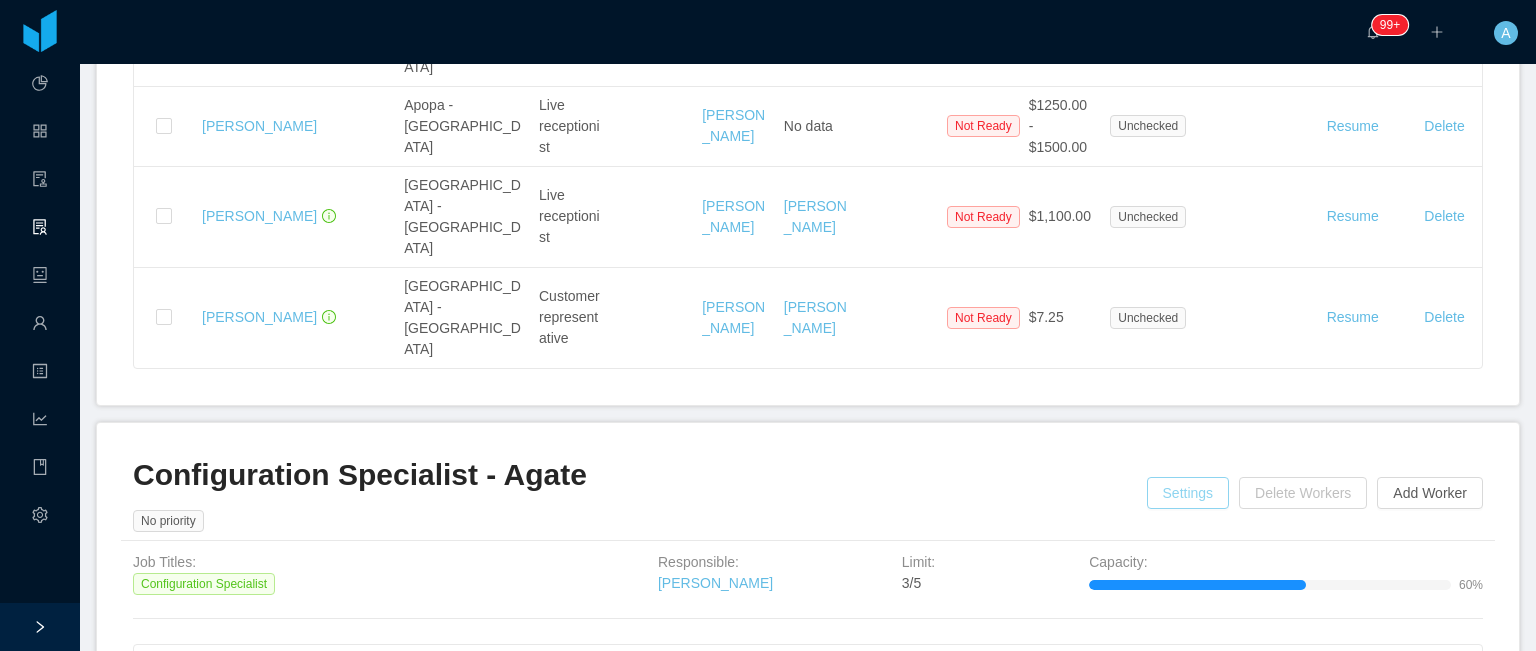 click on "Settings" at bounding box center [1188, 493] 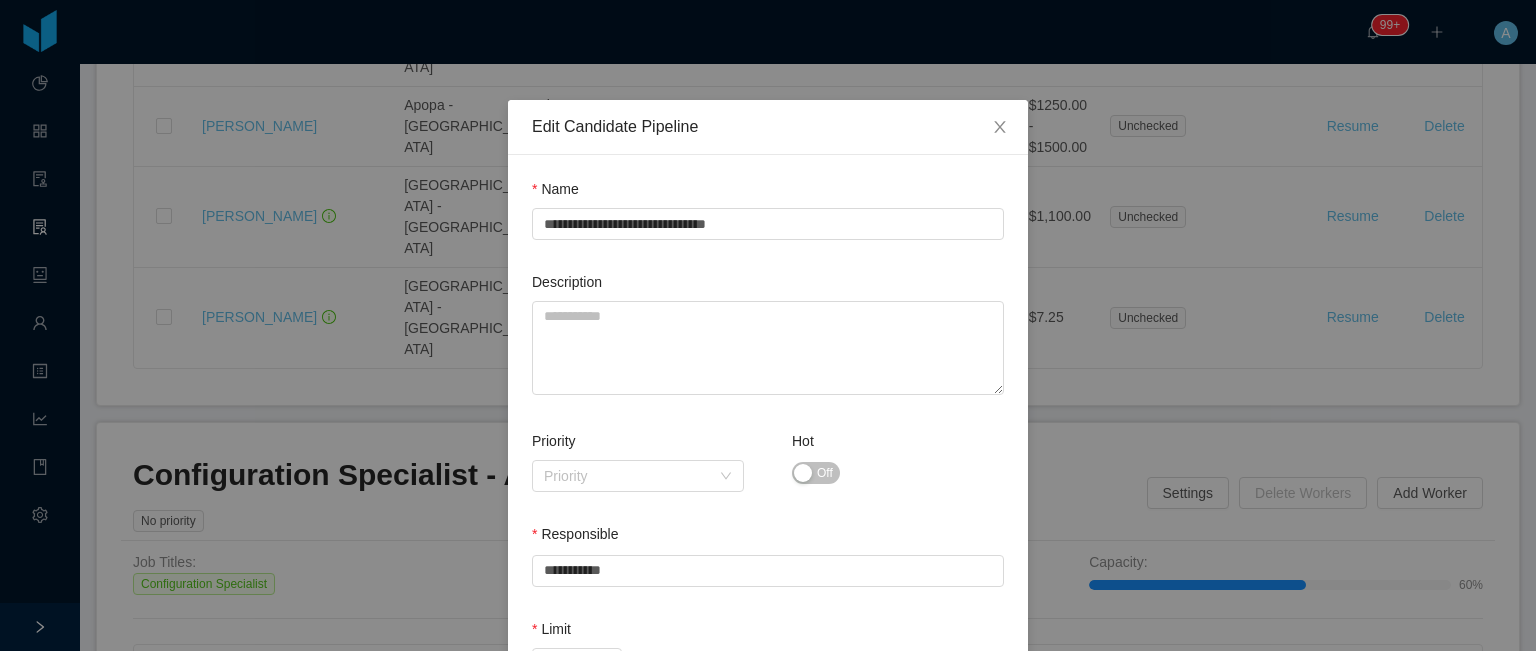 scroll, scrollTop: 252, scrollLeft: 0, axis: vertical 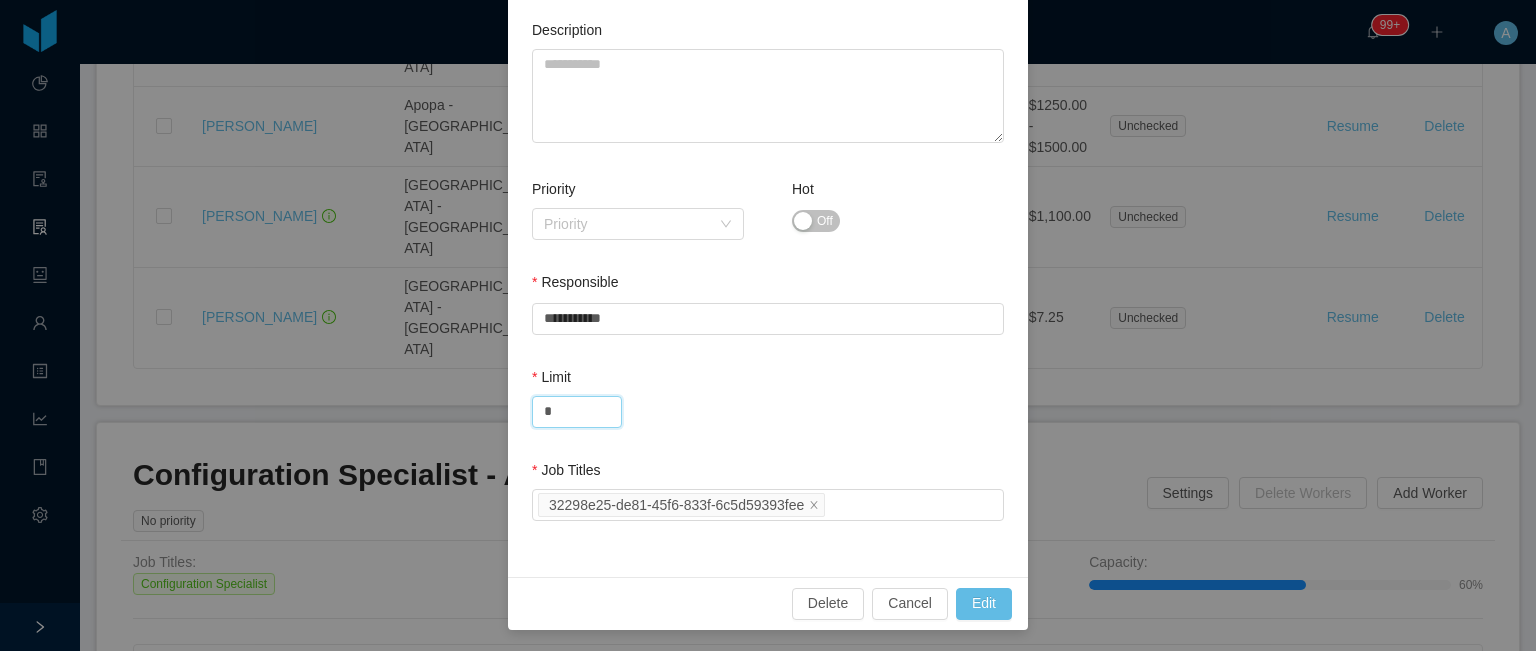 drag, startPoint x: 556, startPoint y: 407, endPoint x: 500, endPoint y: 401, distance: 56.32051 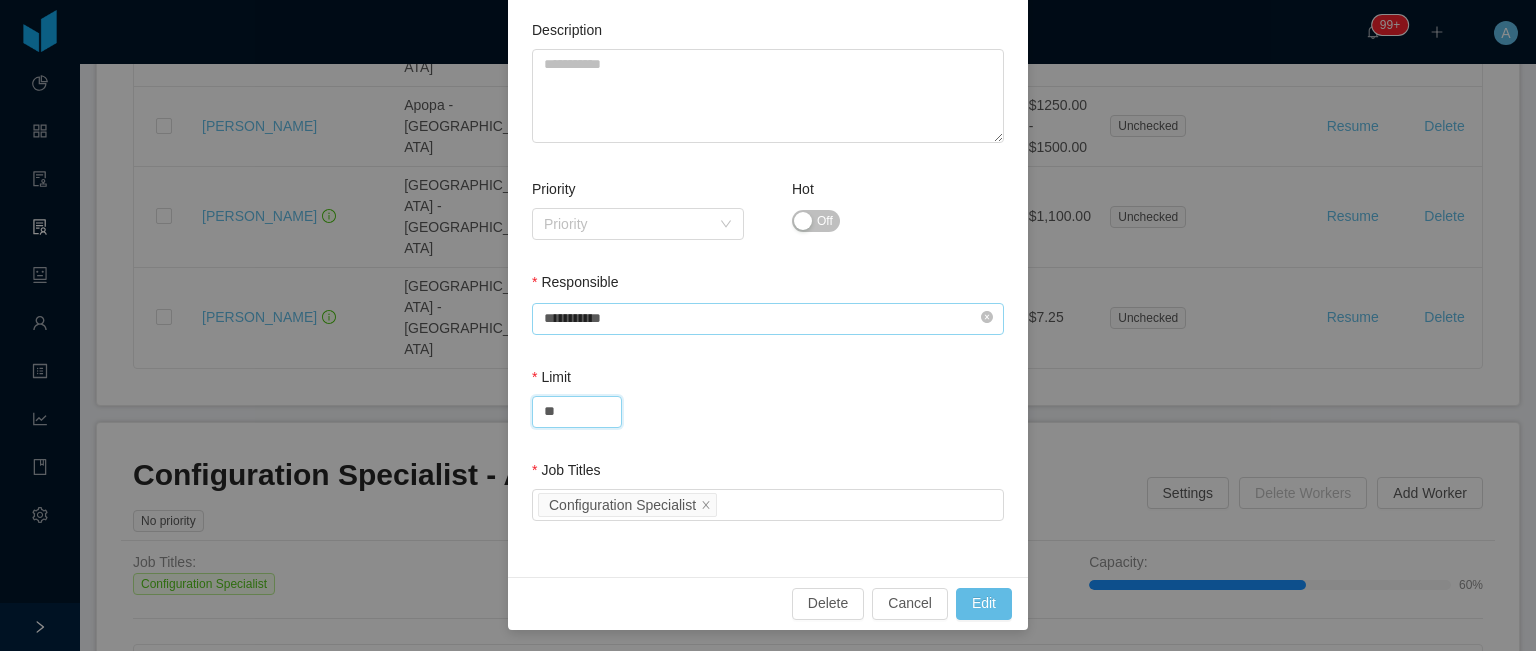 type on "**" 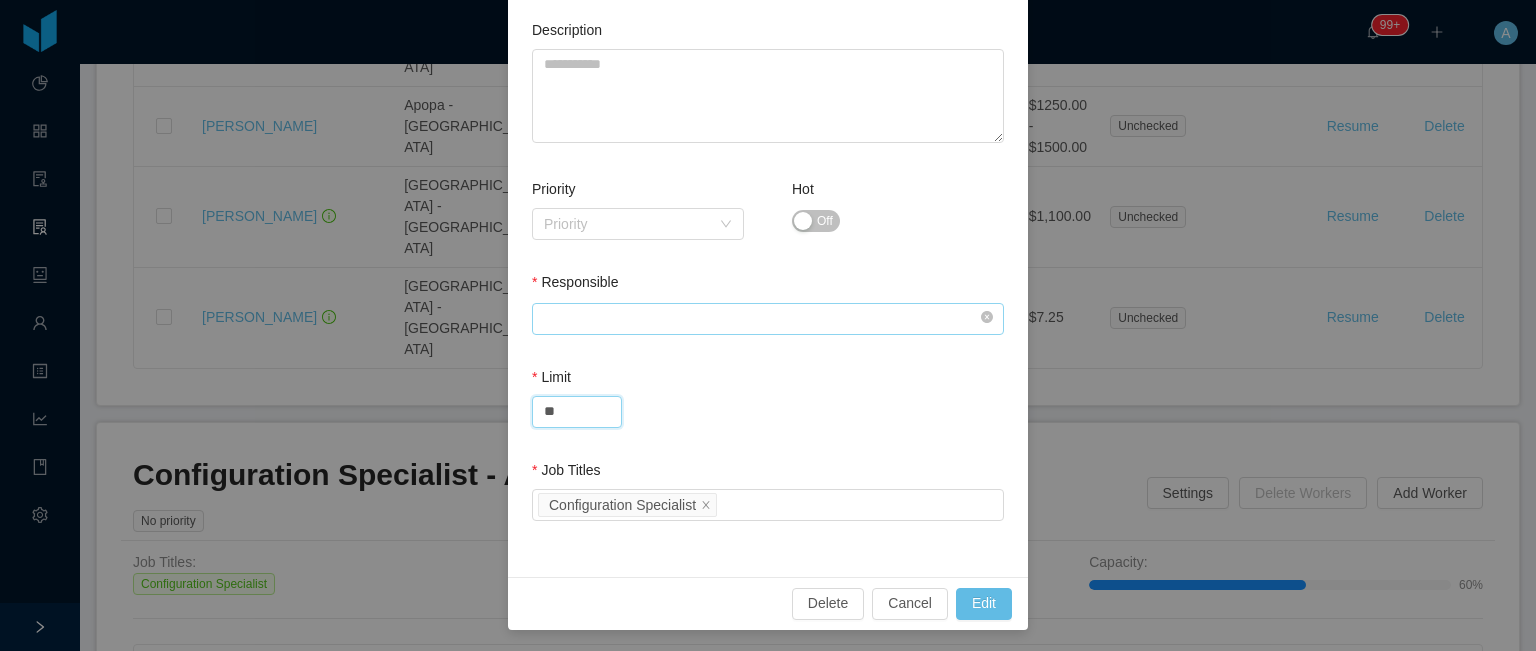 click at bounding box center [768, 319] 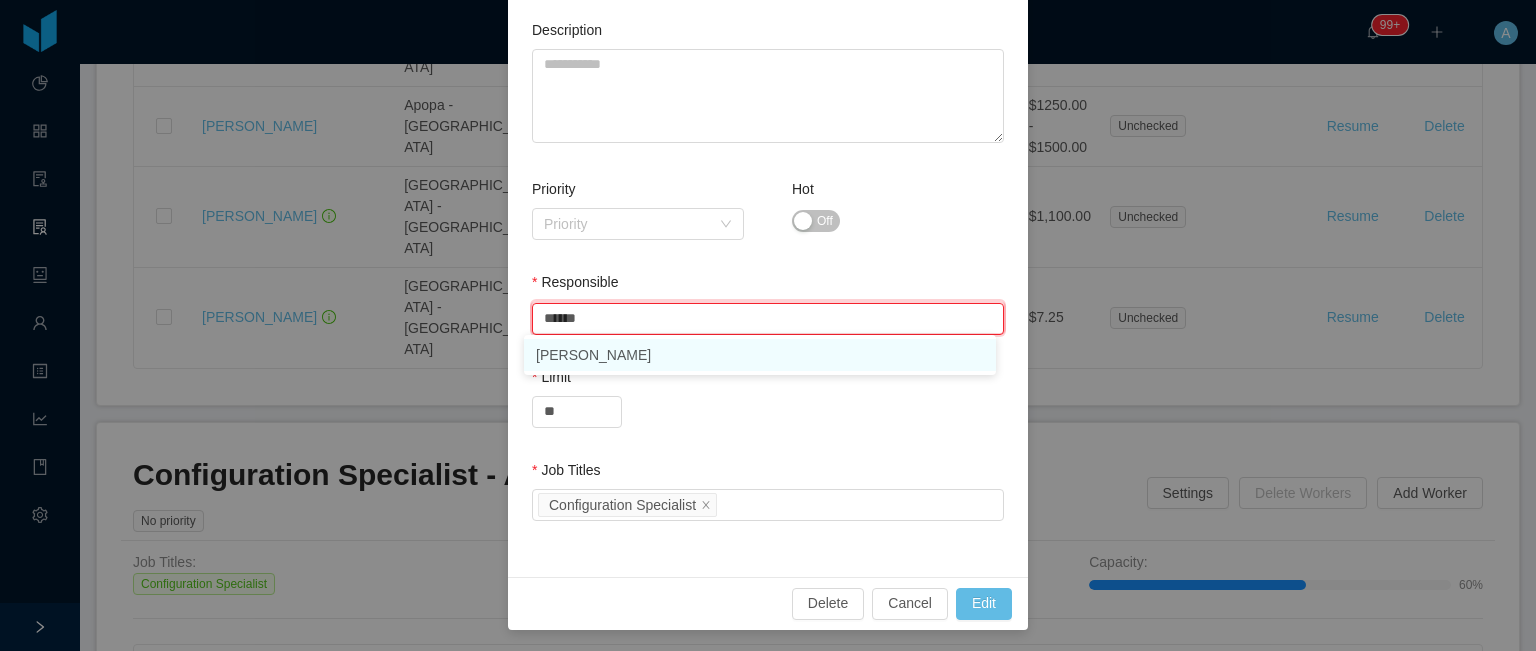 click on "[PERSON_NAME]" at bounding box center (760, 355) 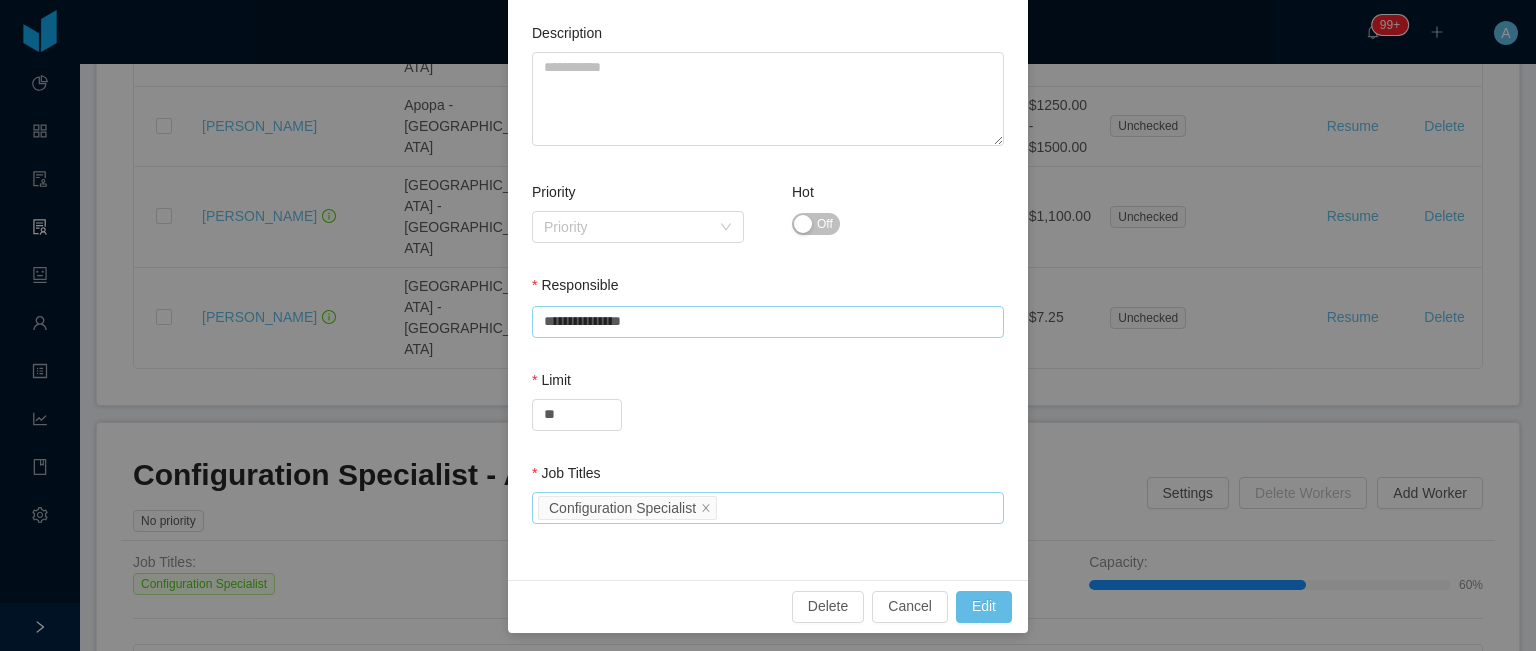 scroll, scrollTop: 252, scrollLeft: 0, axis: vertical 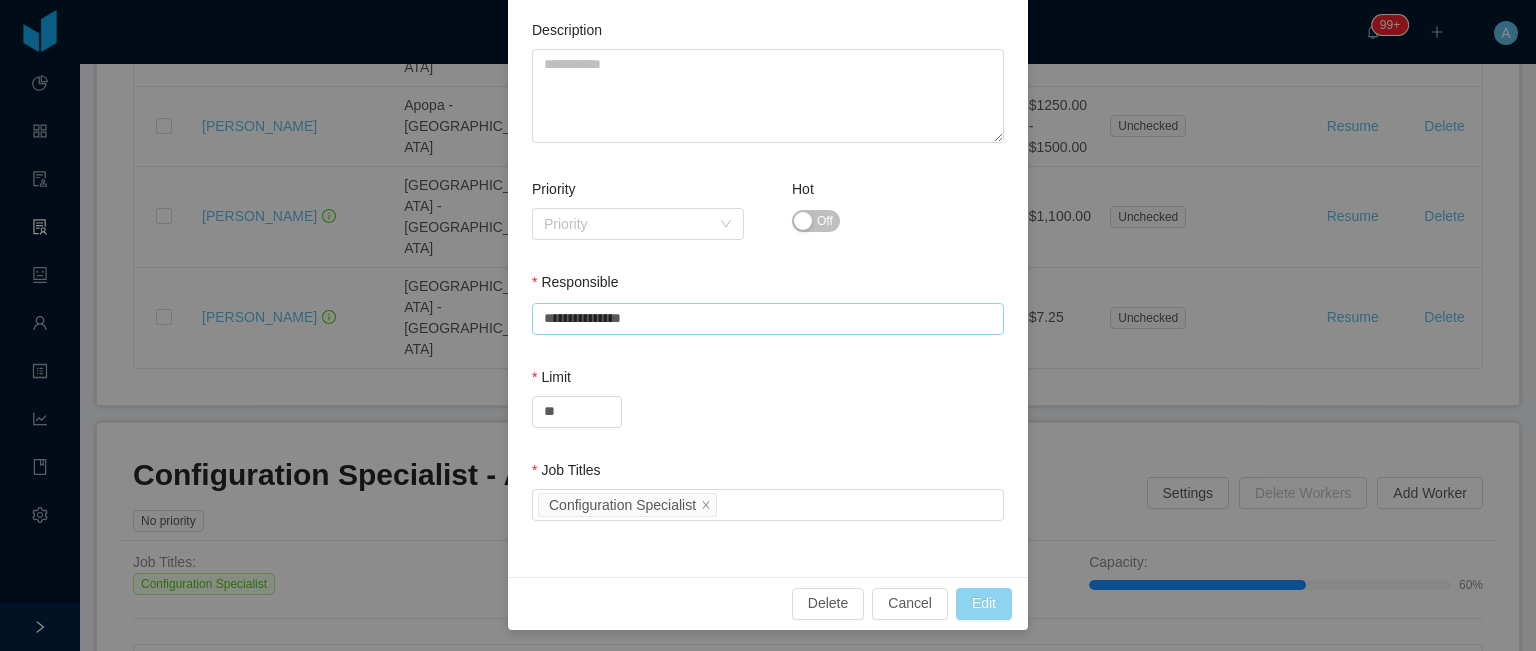 type on "**********" 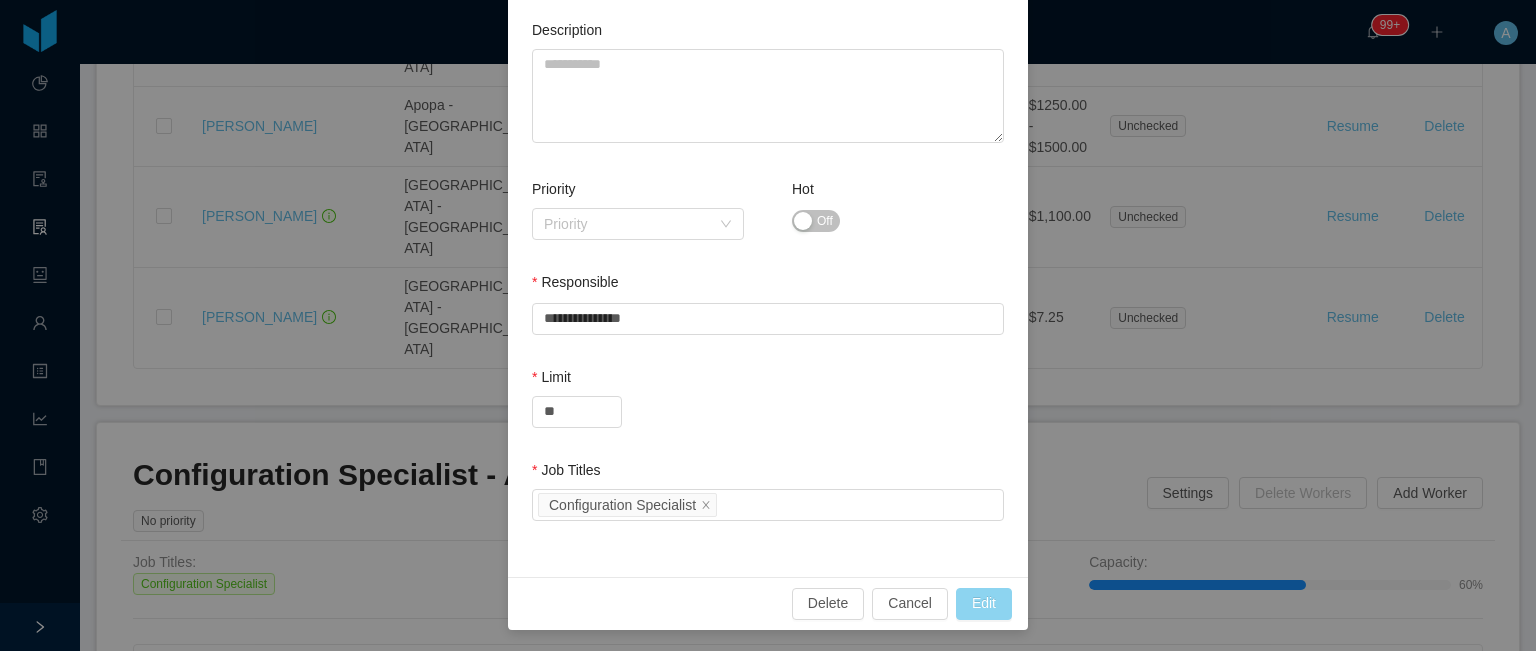click on "Edit" at bounding box center [984, 604] 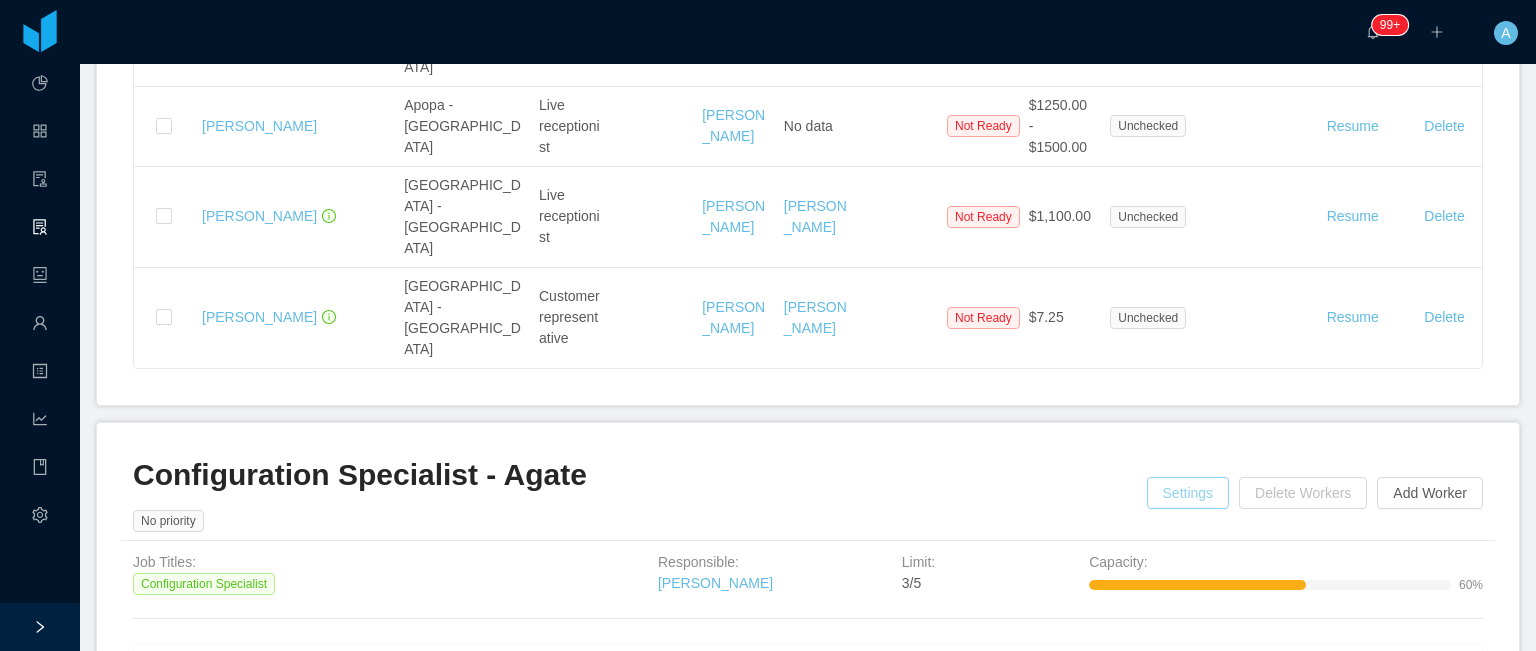scroll, scrollTop: 152, scrollLeft: 0, axis: vertical 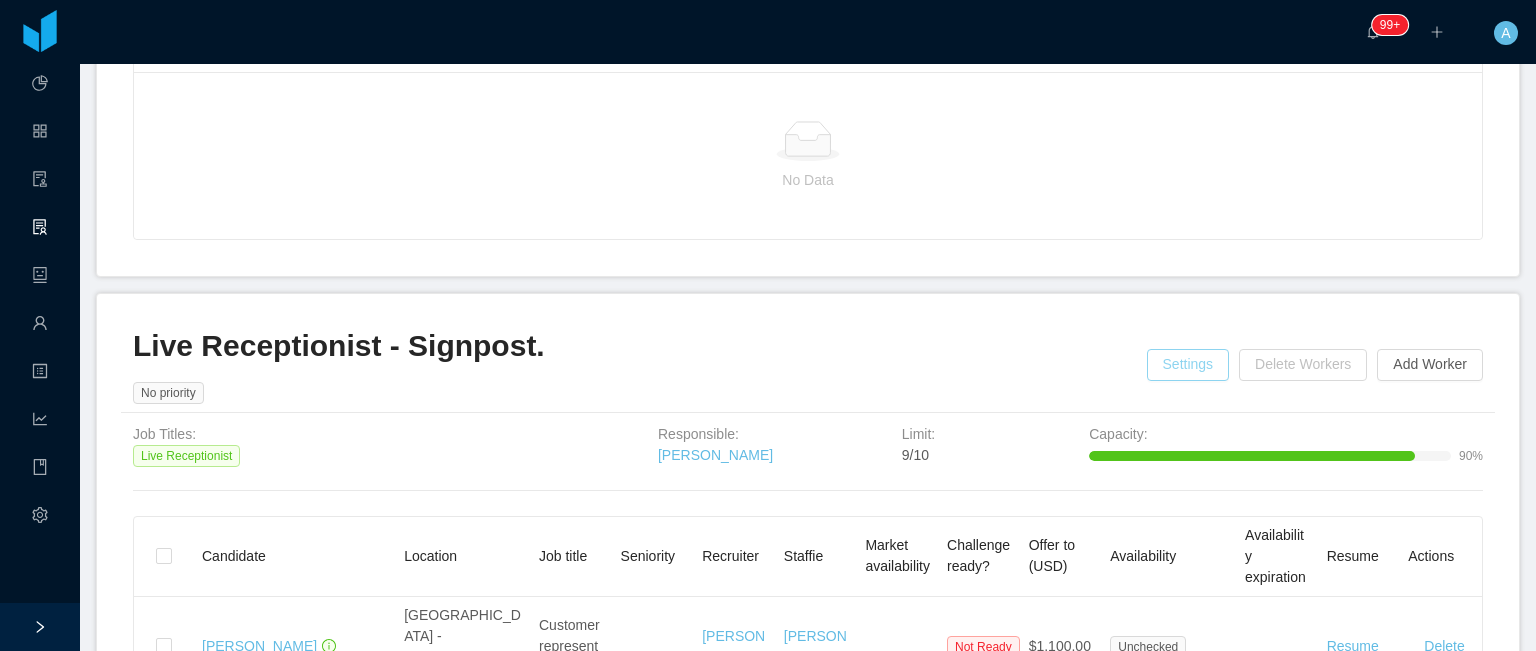 click on "Settings" at bounding box center [1188, 365] 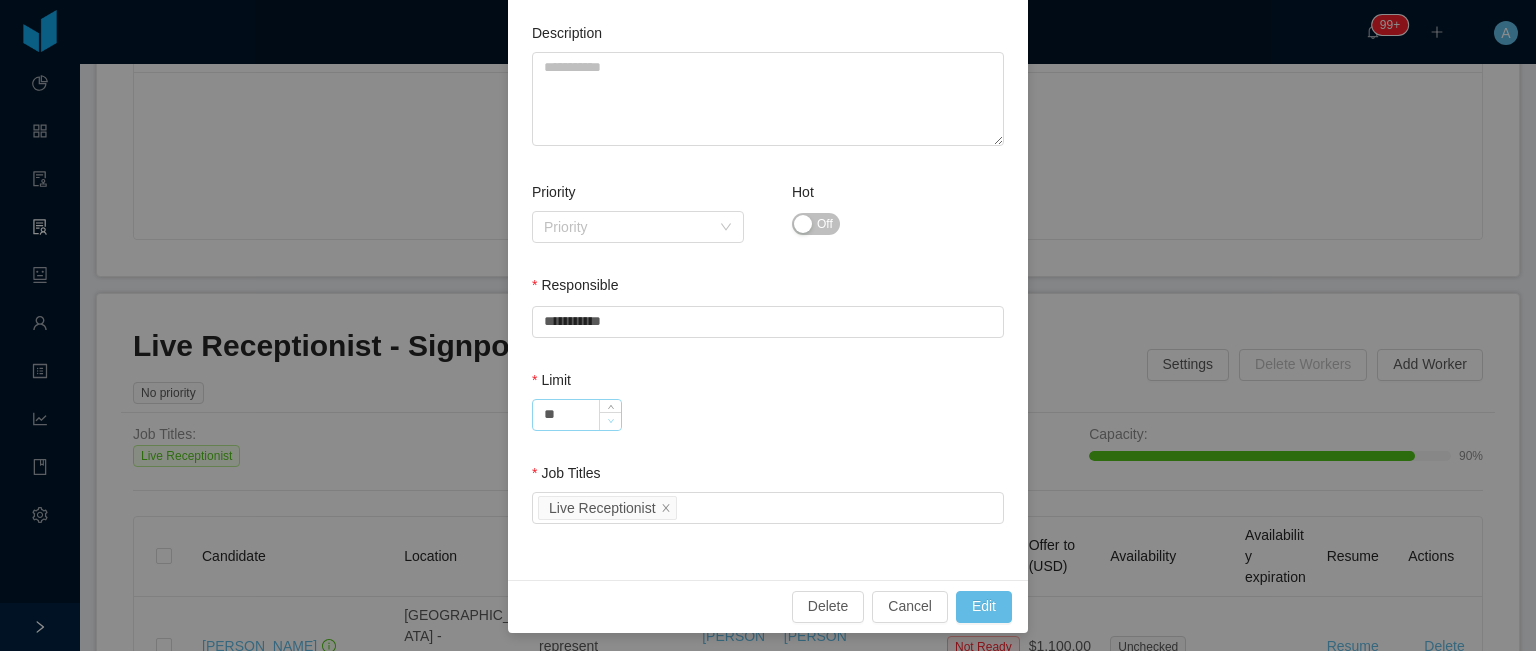 scroll, scrollTop: 252, scrollLeft: 0, axis: vertical 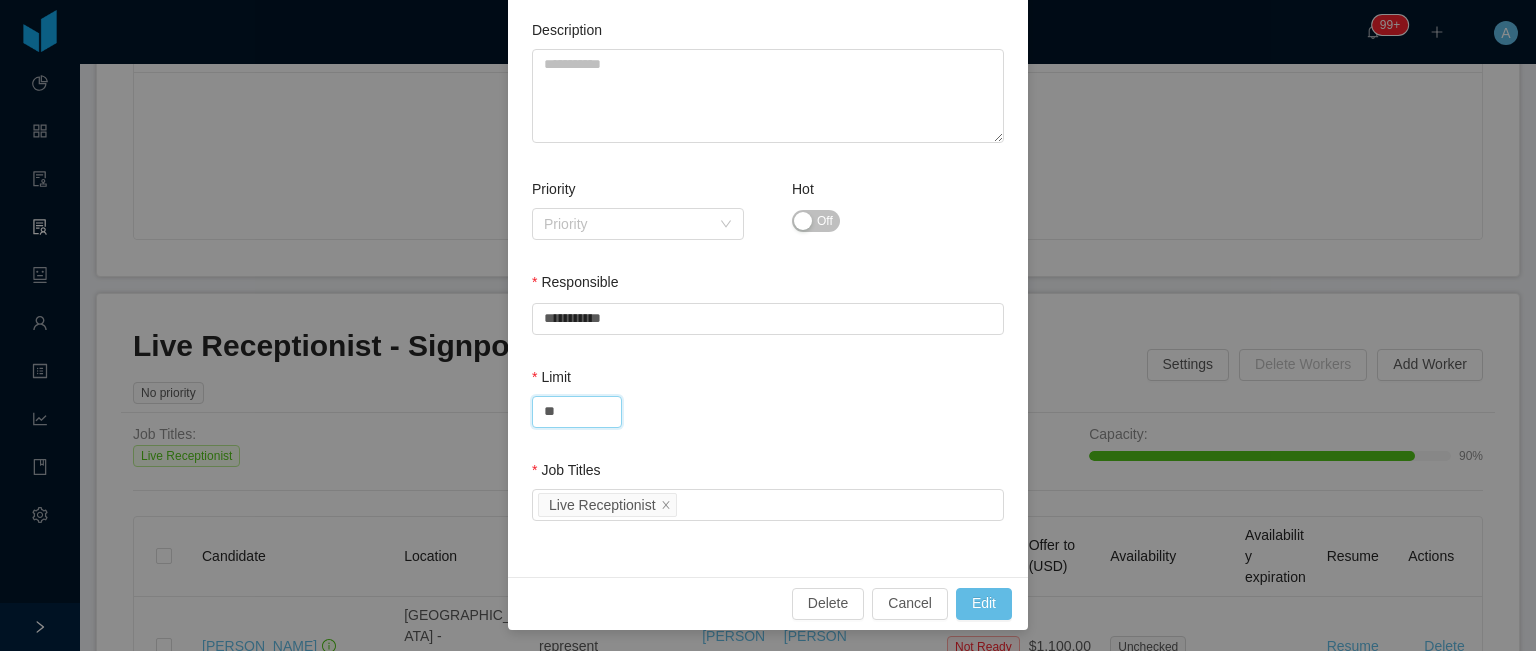 drag, startPoint x: 568, startPoint y: 406, endPoint x: 470, endPoint y: 404, distance: 98.02041 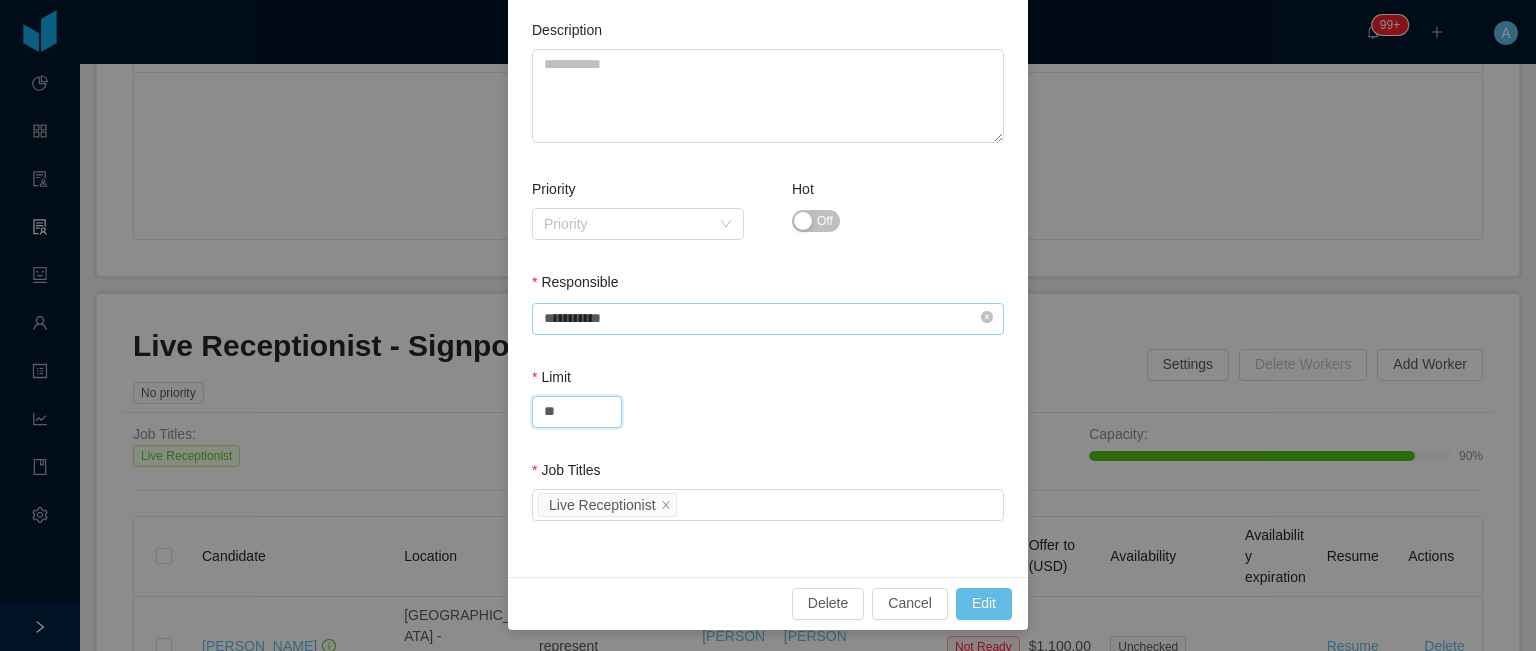 type on "**" 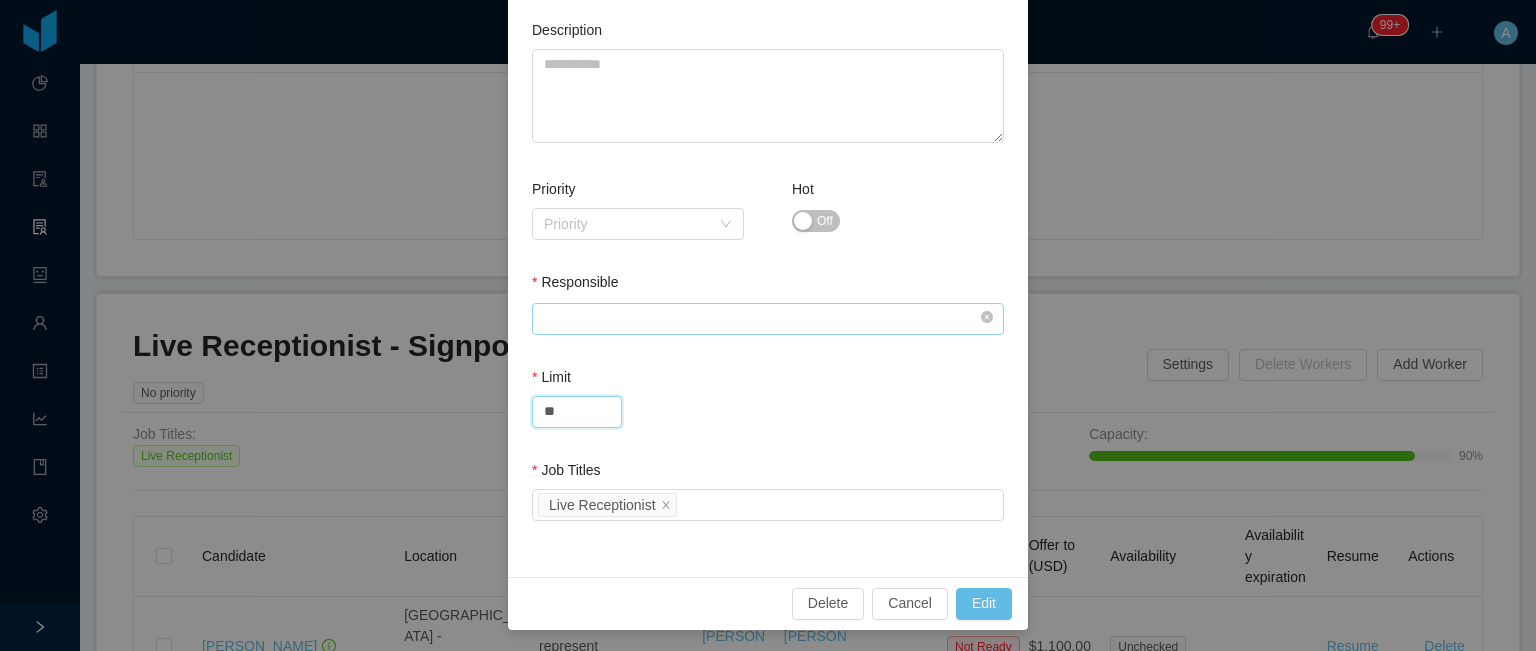 click at bounding box center (768, 319) 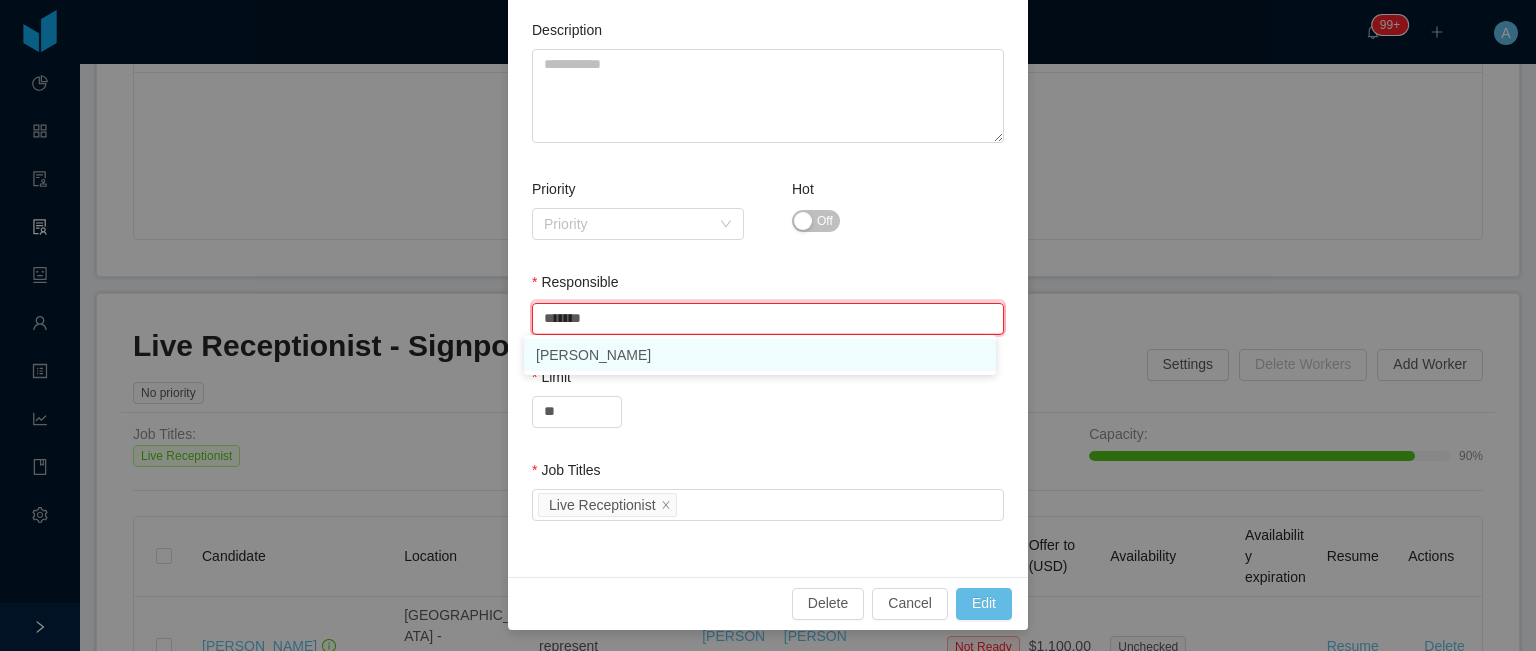 click on "[PERSON_NAME]" at bounding box center (760, 355) 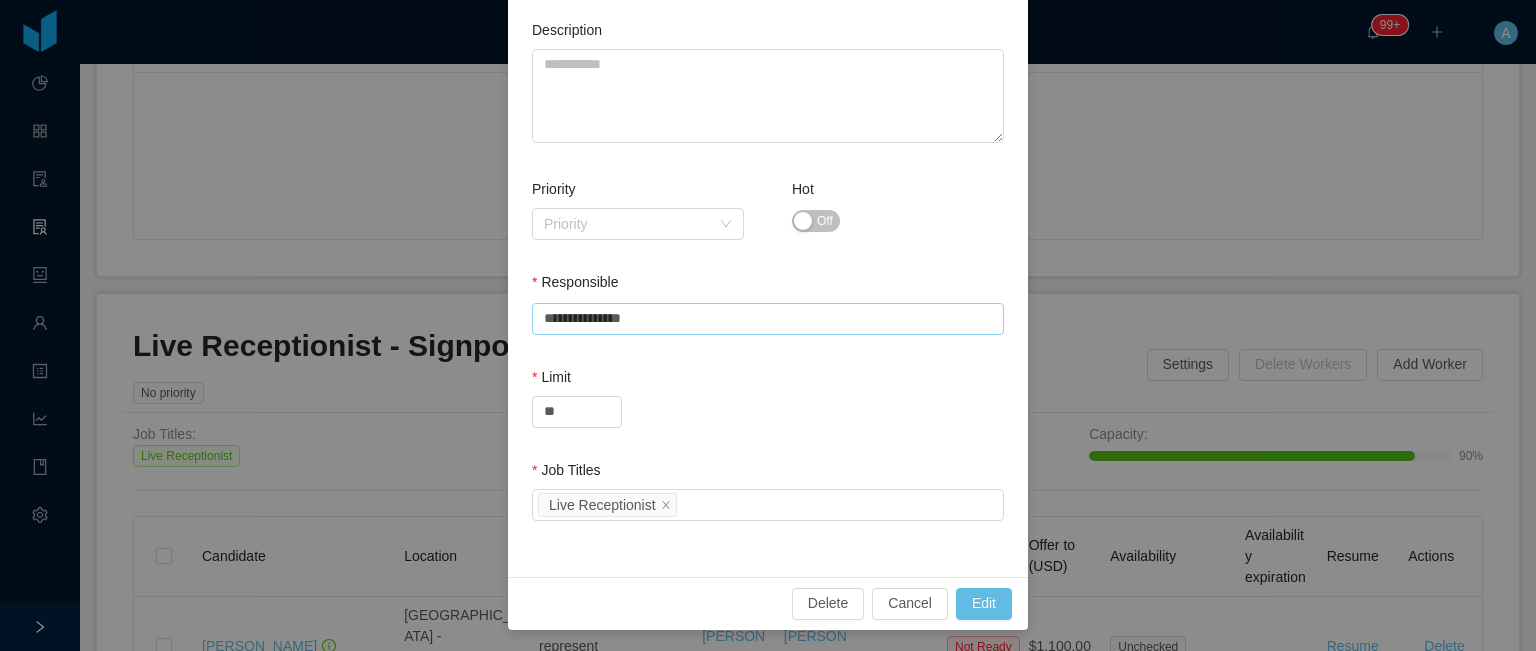 type on "**********" 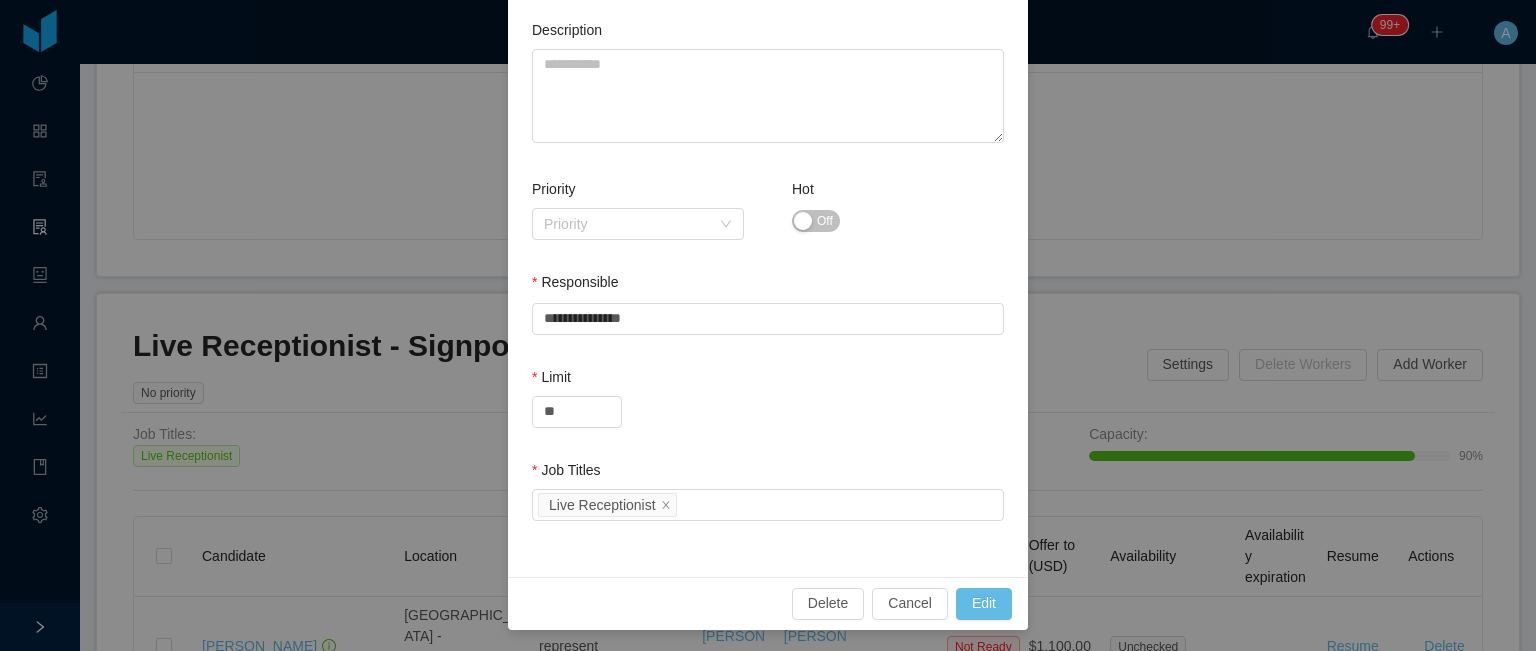 click on "Priority Priority Hot Off" at bounding box center (768, 225) 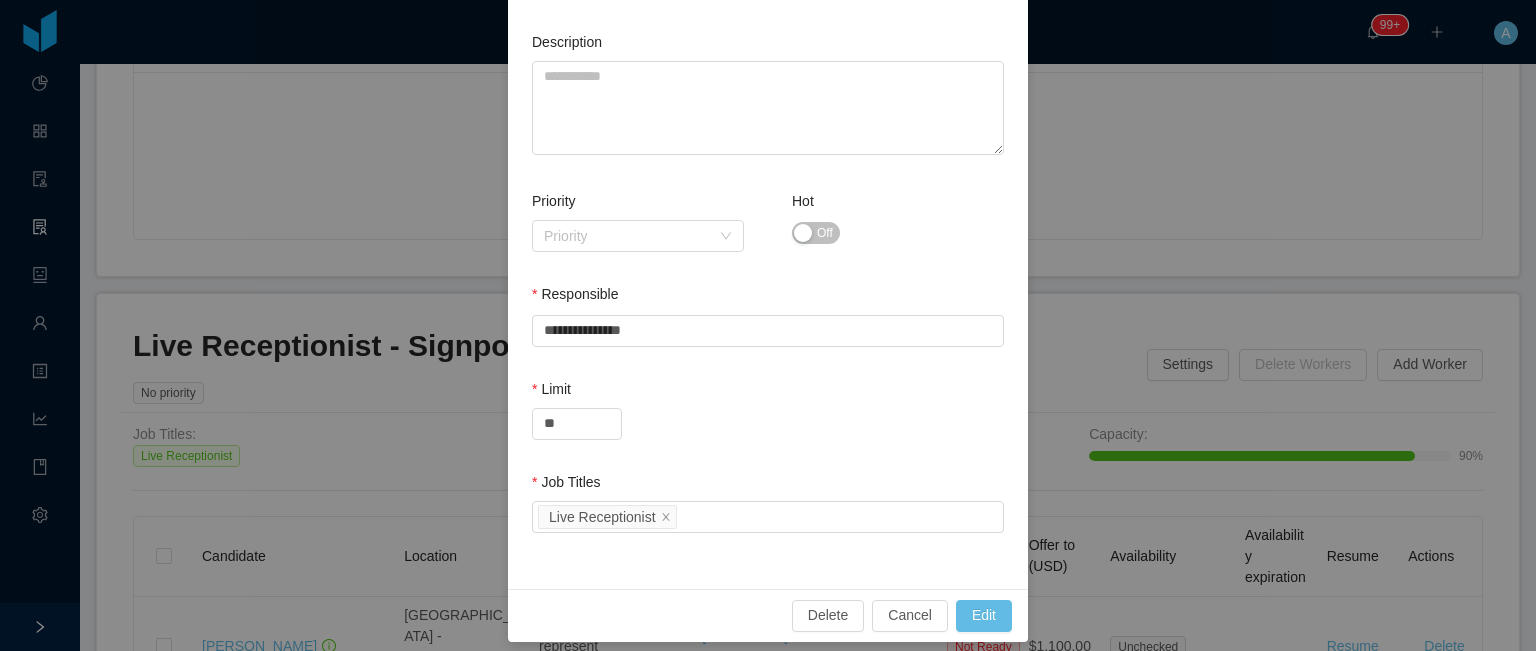 scroll, scrollTop: 252, scrollLeft: 0, axis: vertical 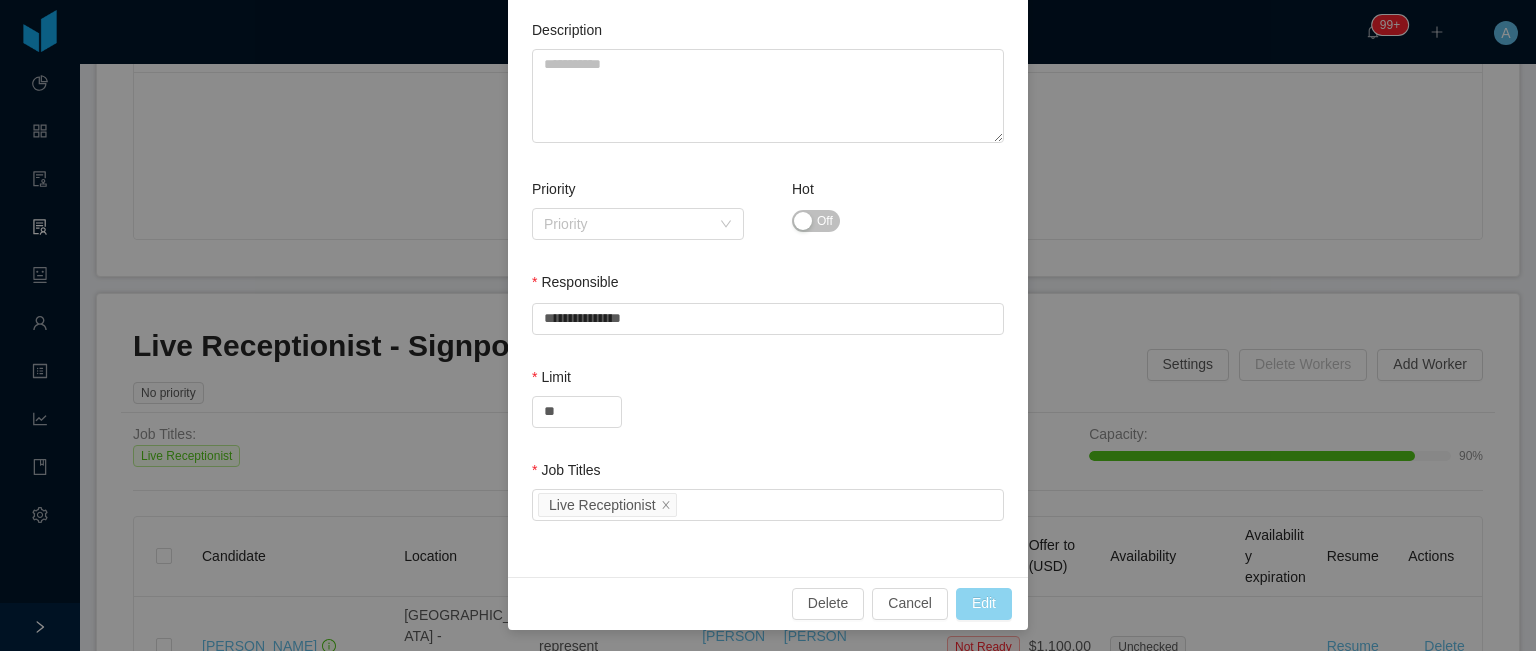 click on "Edit" at bounding box center [984, 604] 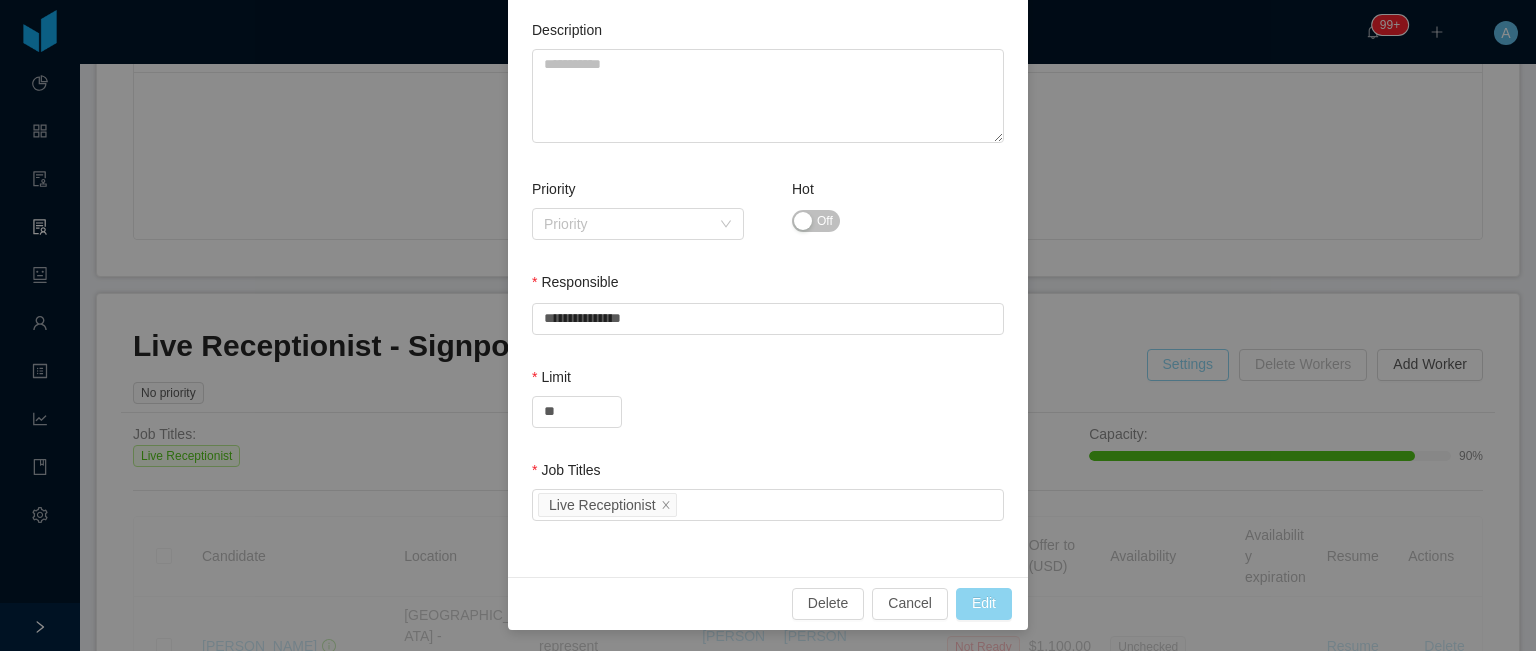 scroll, scrollTop: 152, scrollLeft: 0, axis: vertical 